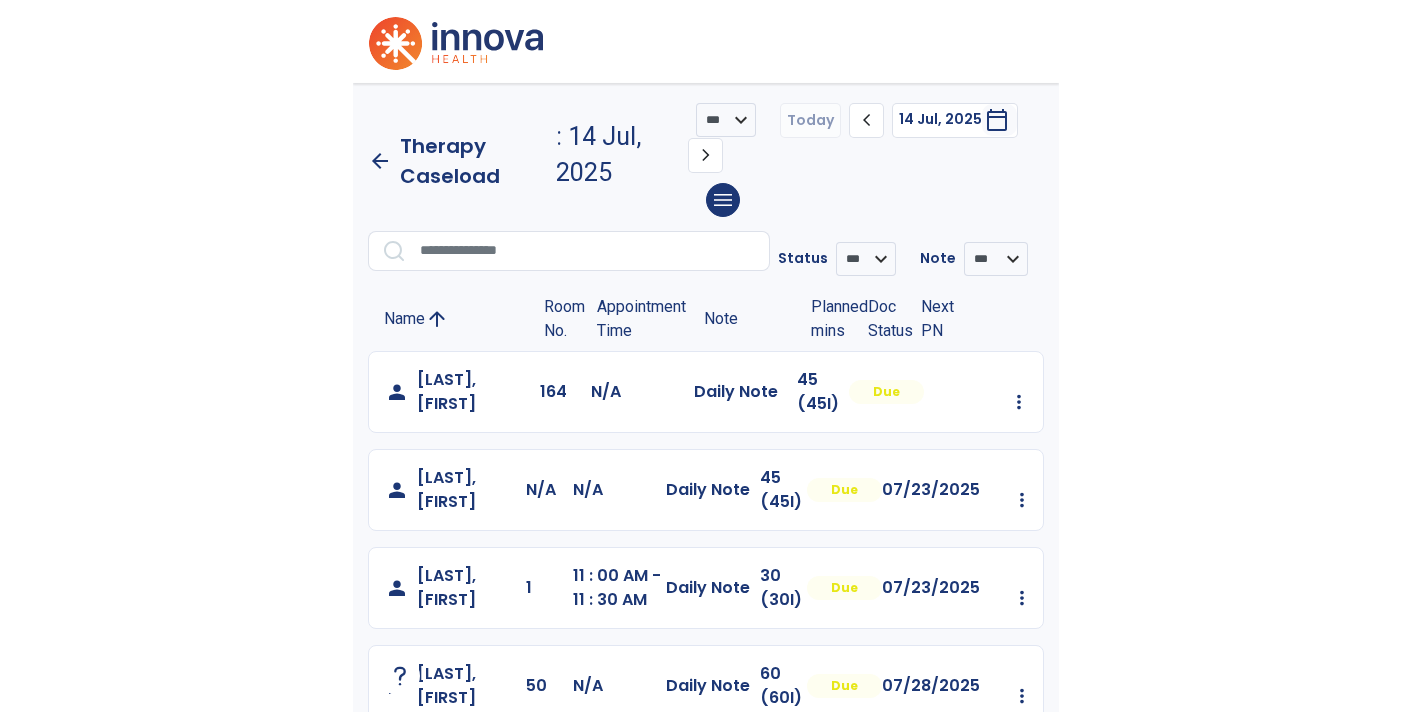 scroll, scrollTop: 0, scrollLeft: 0, axis: both 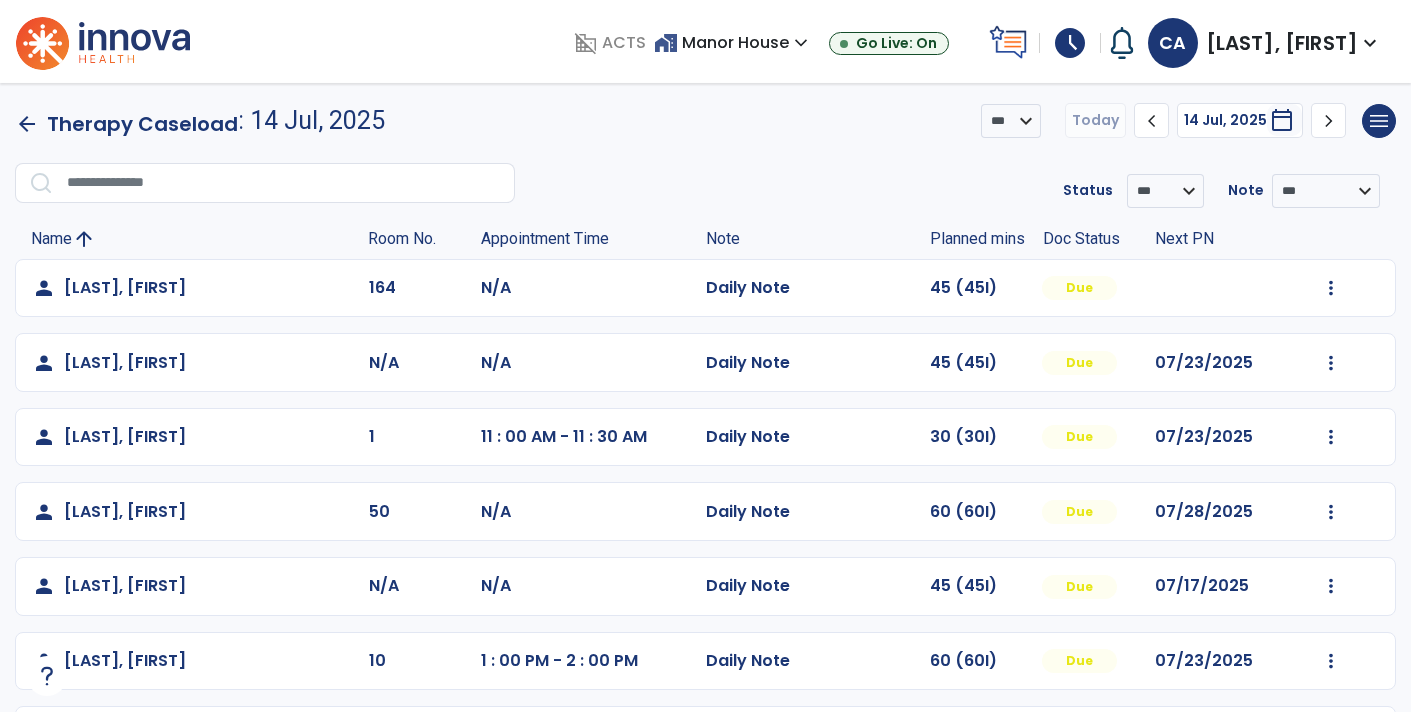 click on "arrow_back" 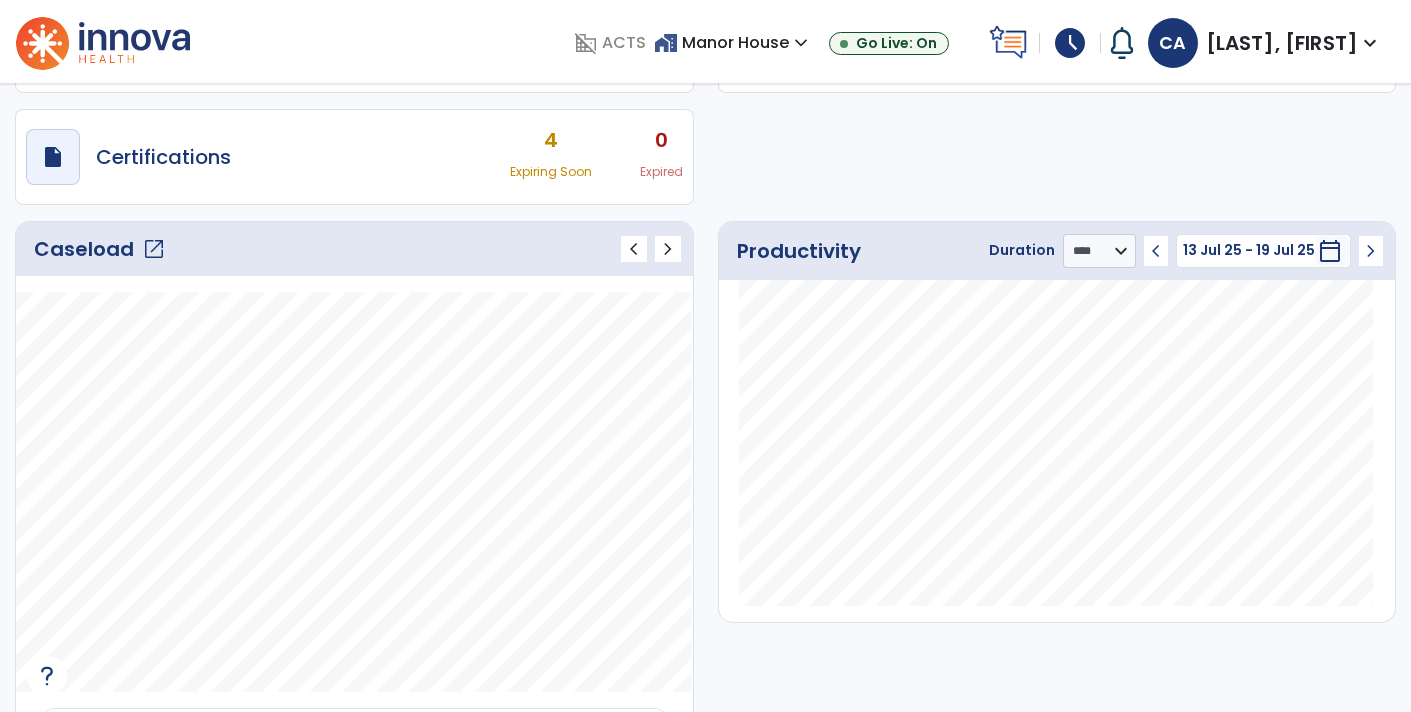 scroll, scrollTop: 147, scrollLeft: 0, axis: vertical 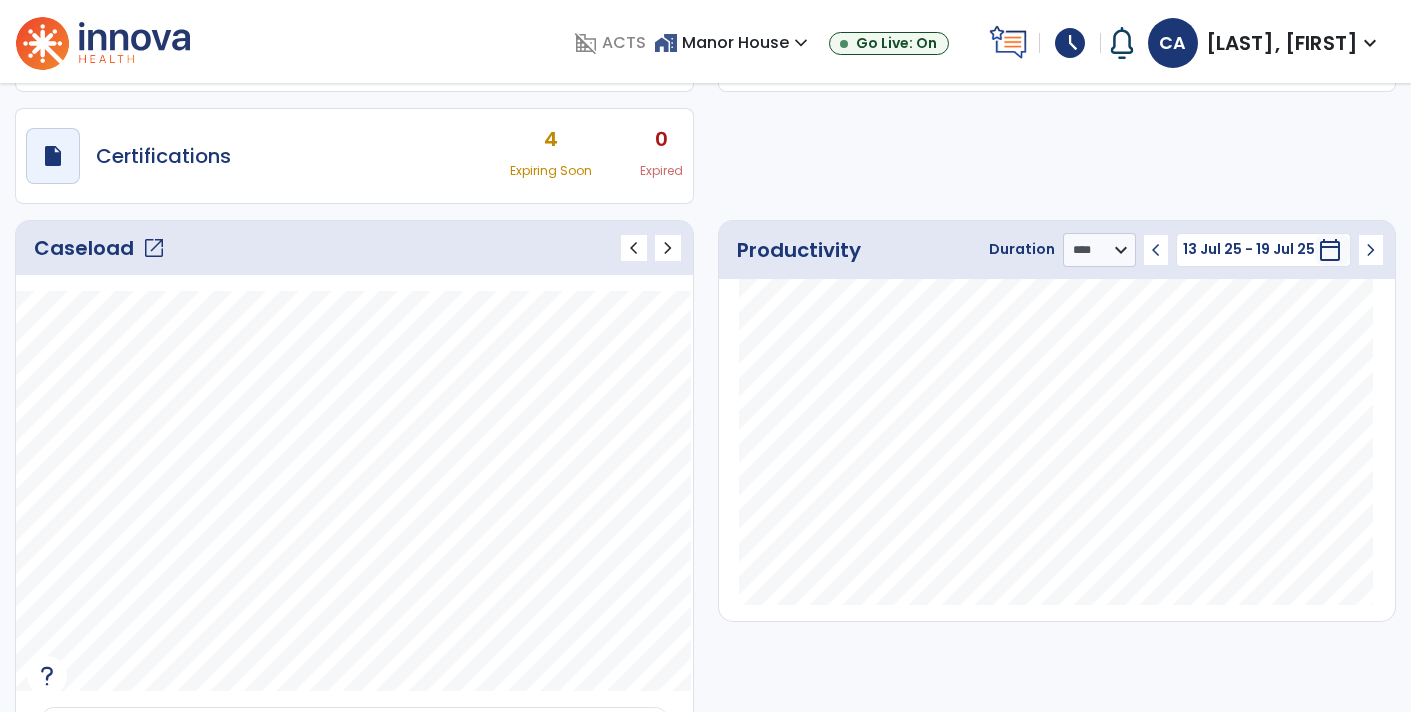 click at bounding box center (103, 41) 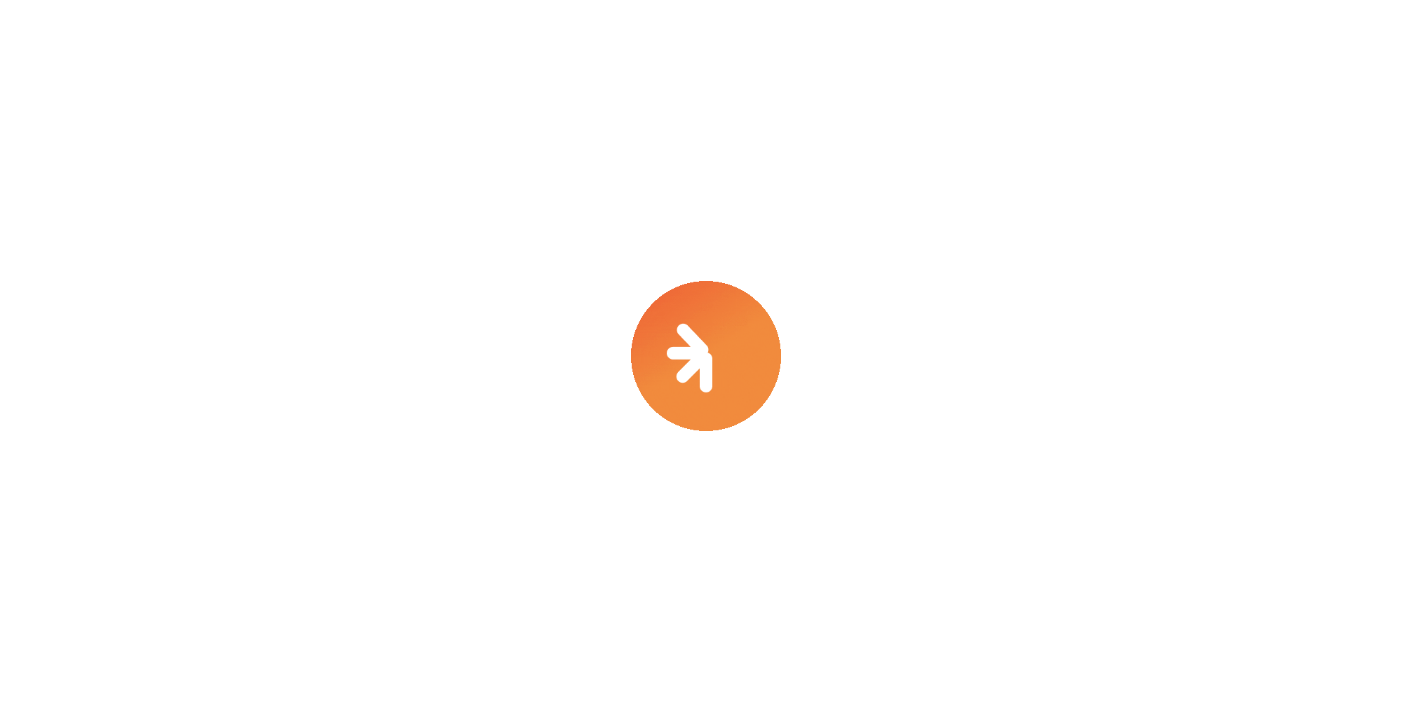 scroll, scrollTop: 0, scrollLeft: 0, axis: both 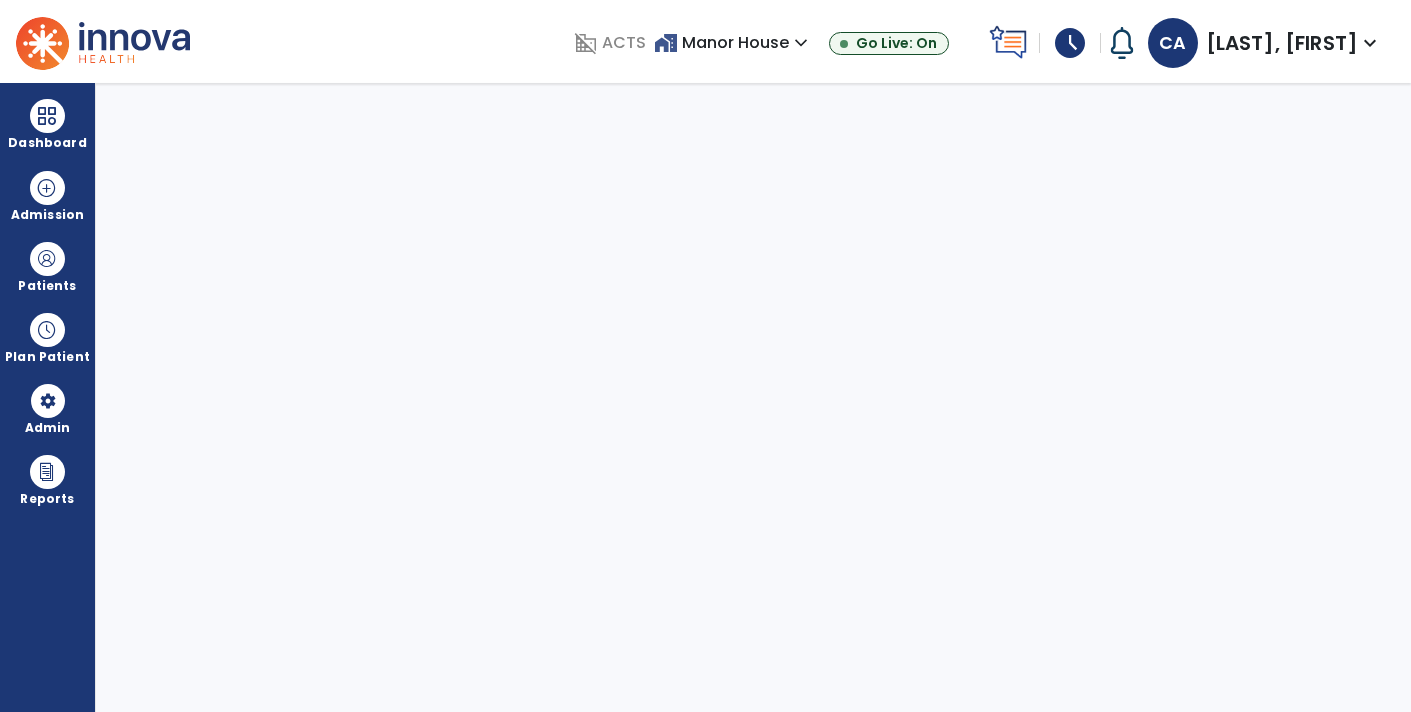 select on "****" 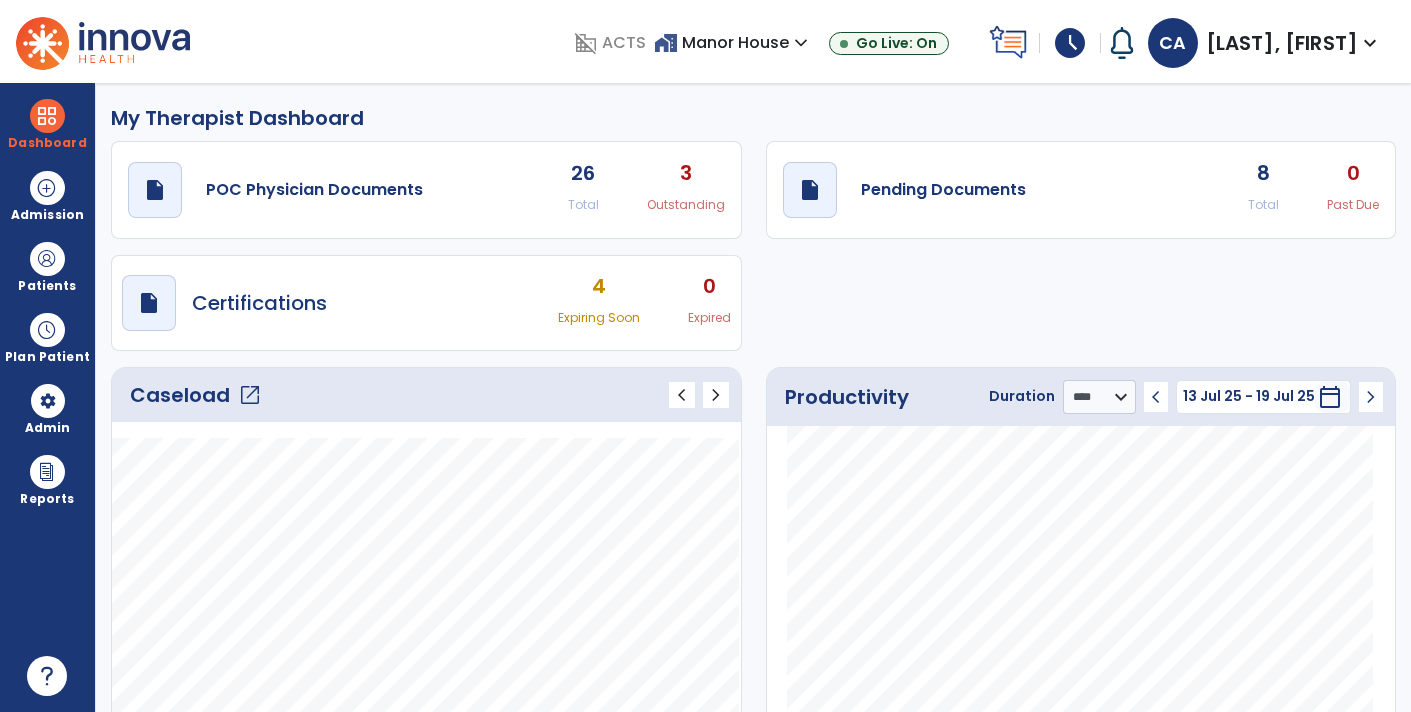 click on "schedule" at bounding box center [1070, 43] 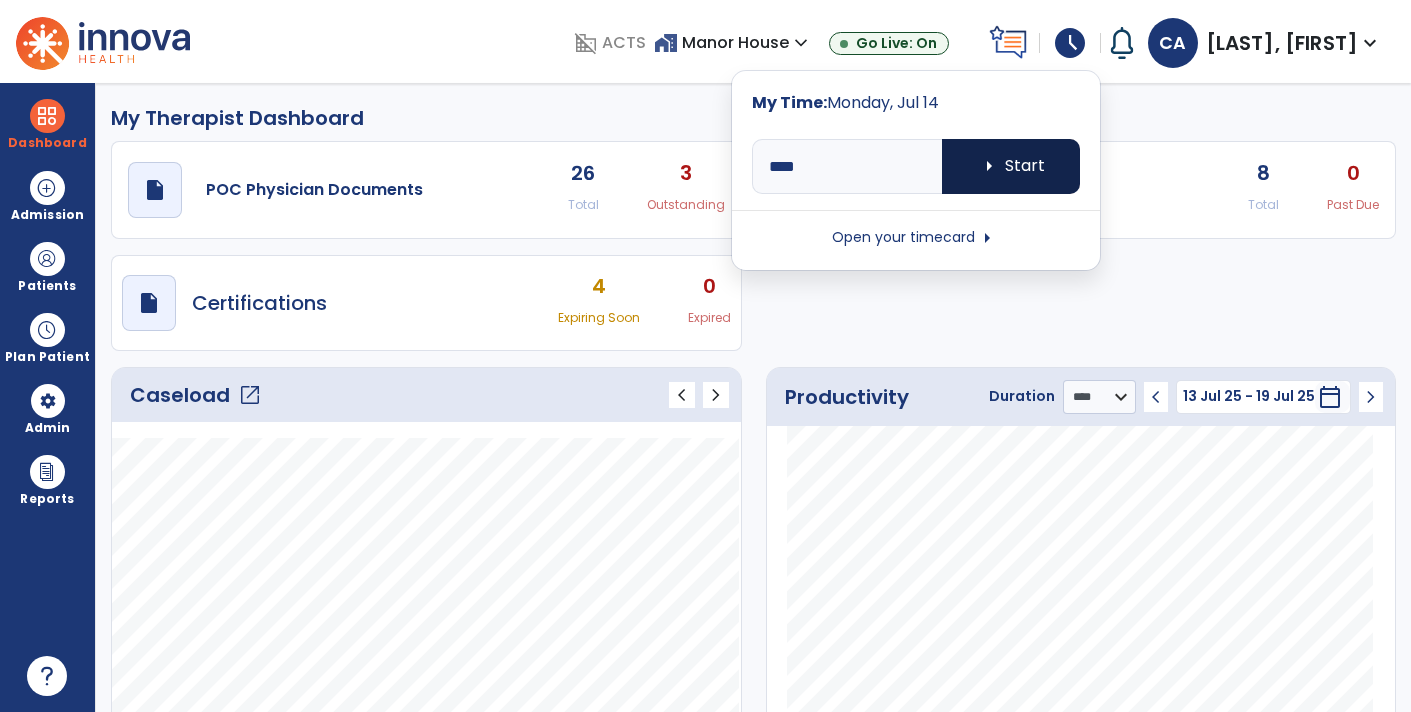 click on "arrow_right  Start" at bounding box center (1011, 166) 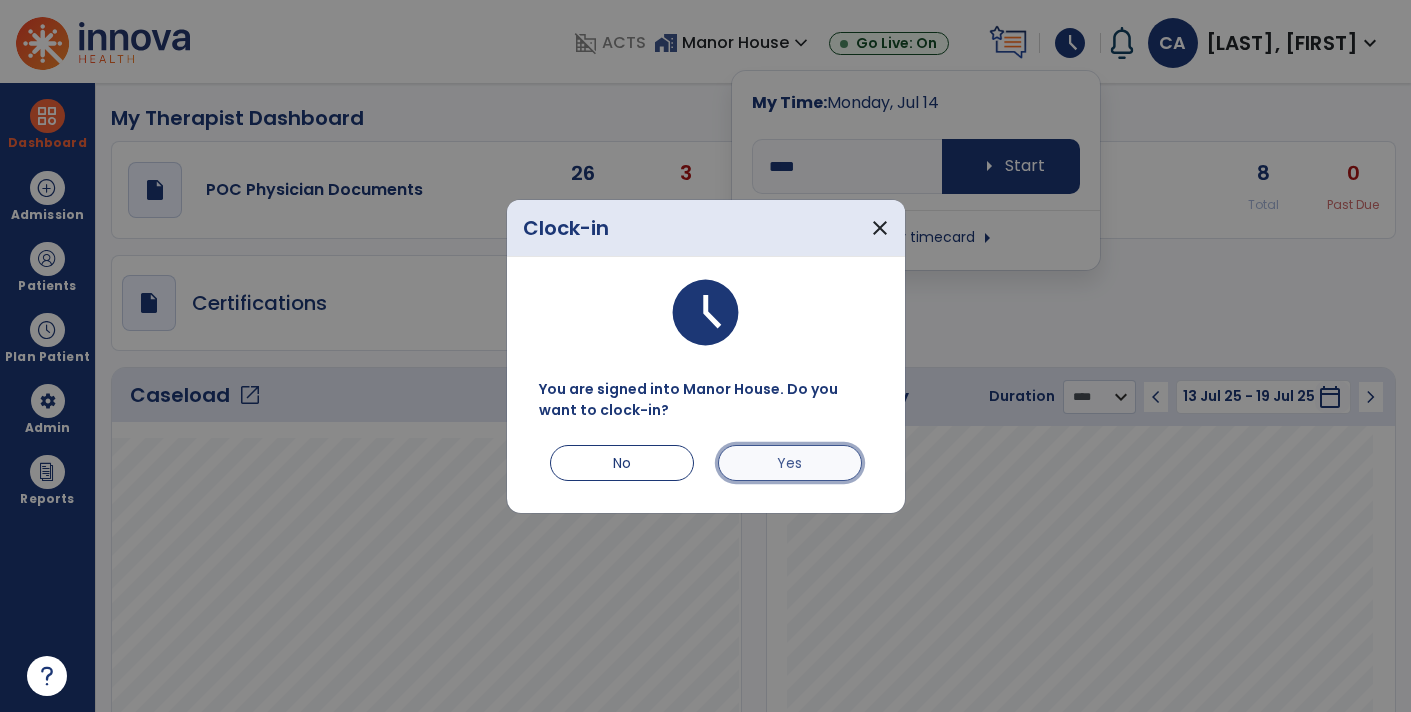 click on "Yes" at bounding box center (790, 463) 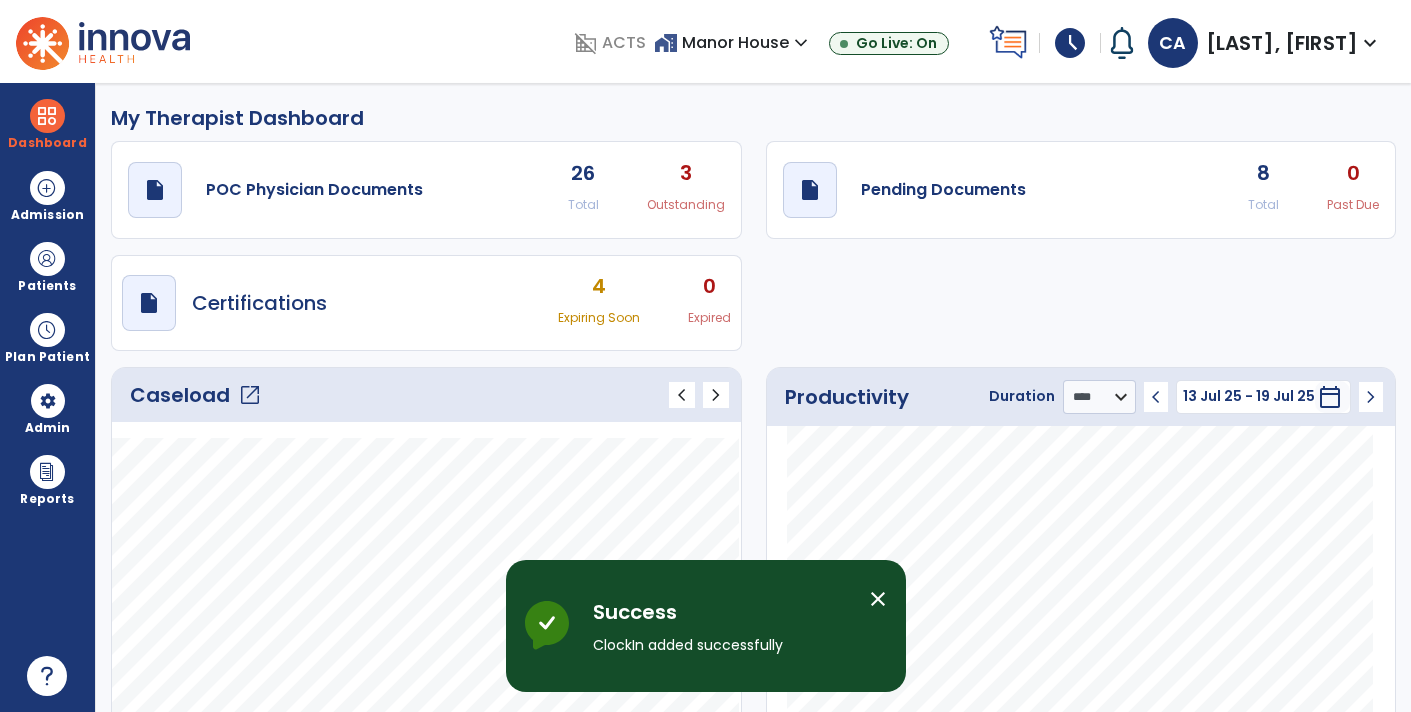 click on "draft   open_in_new  Pending Documents 8 Total 0 Past Due" 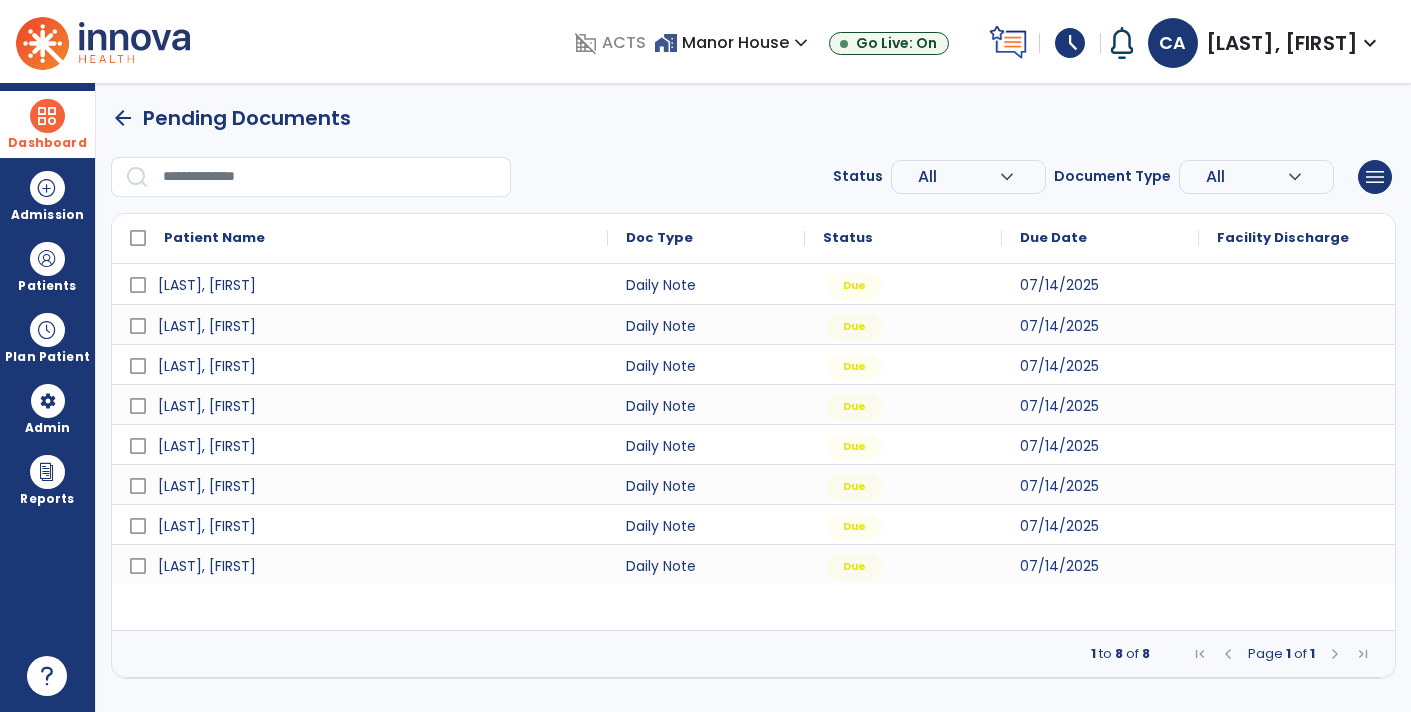 click on "Dashboard" at bounding box center [47, 143] 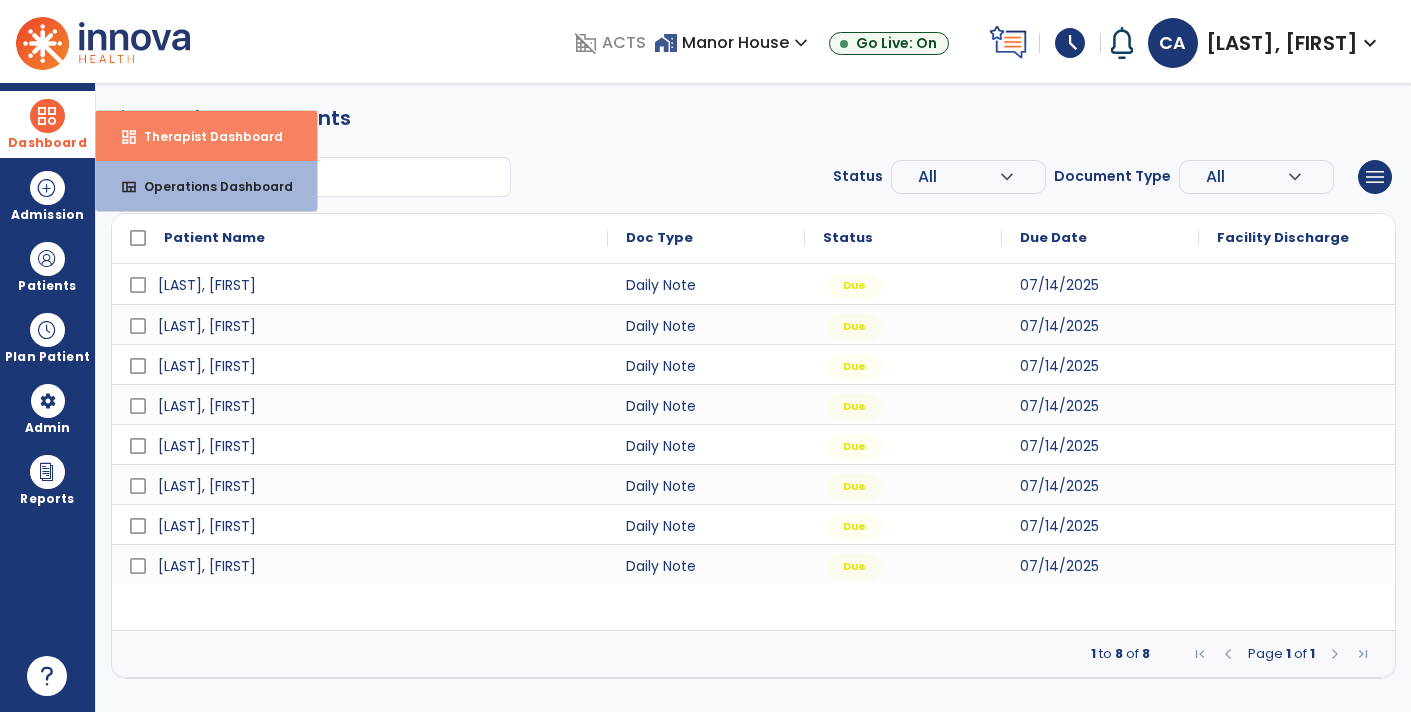 click on "Therapist Dashboard" at bounding box center (205, 136) 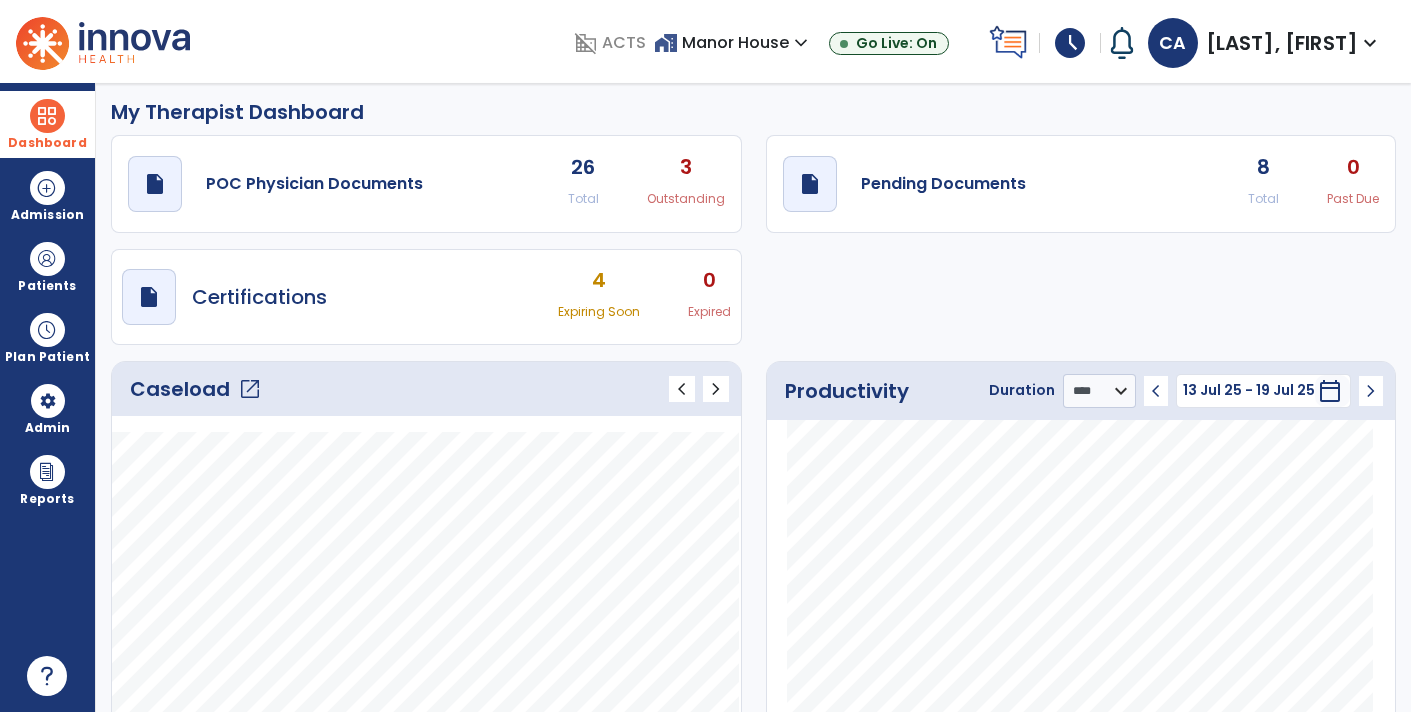 scroll, scrollTop: 7, scrollLeft: 0, axis: vertical 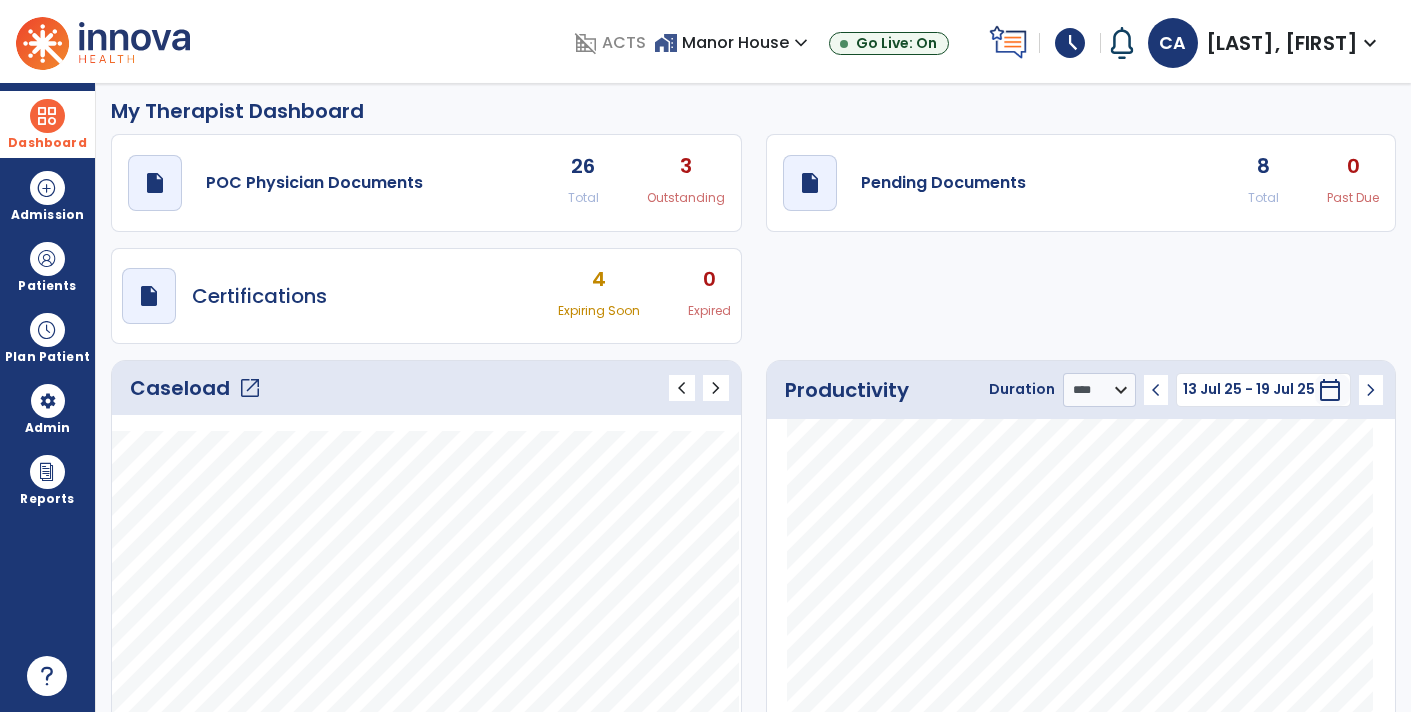 click on "draft   open_in_new  Certifications 4 Expiring Soon 0 Expired" at bounding box center (426, 296) 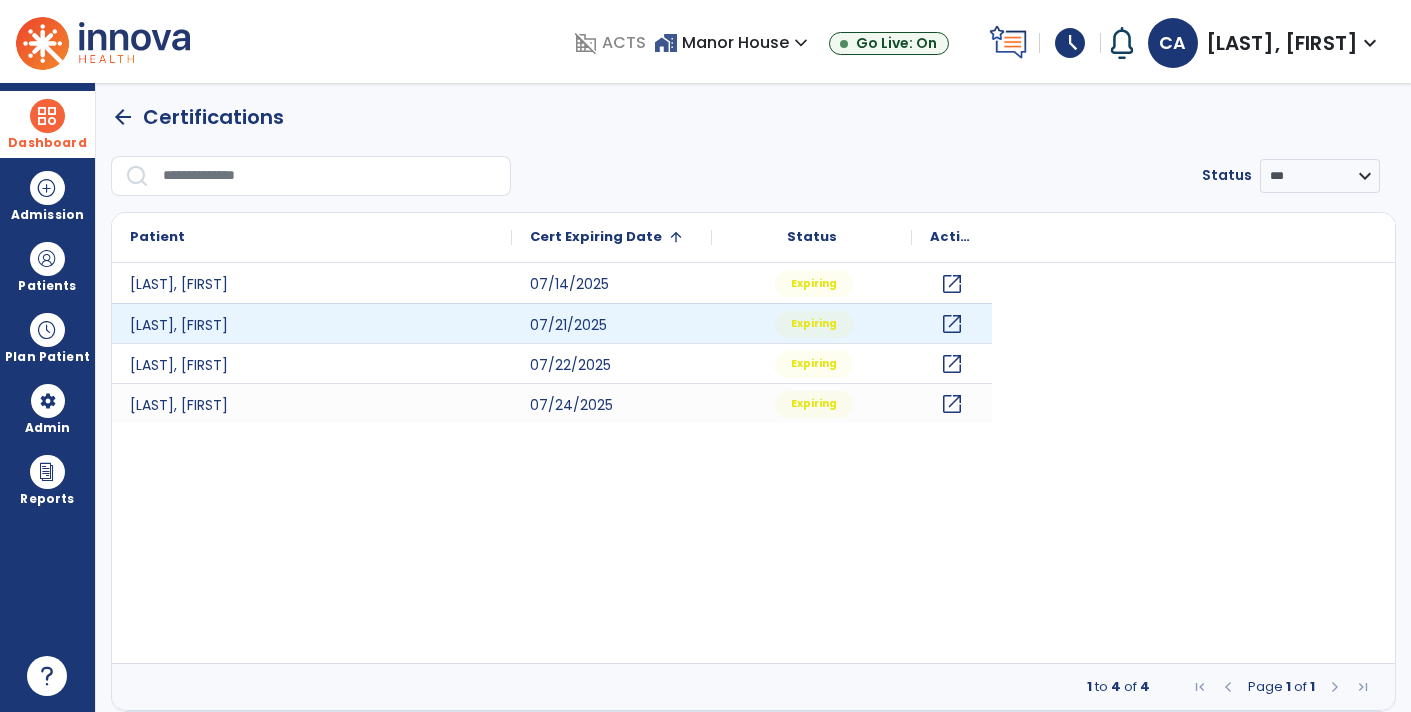 scroll, scrollTop: 0, scrollLeft: 0, axis: both 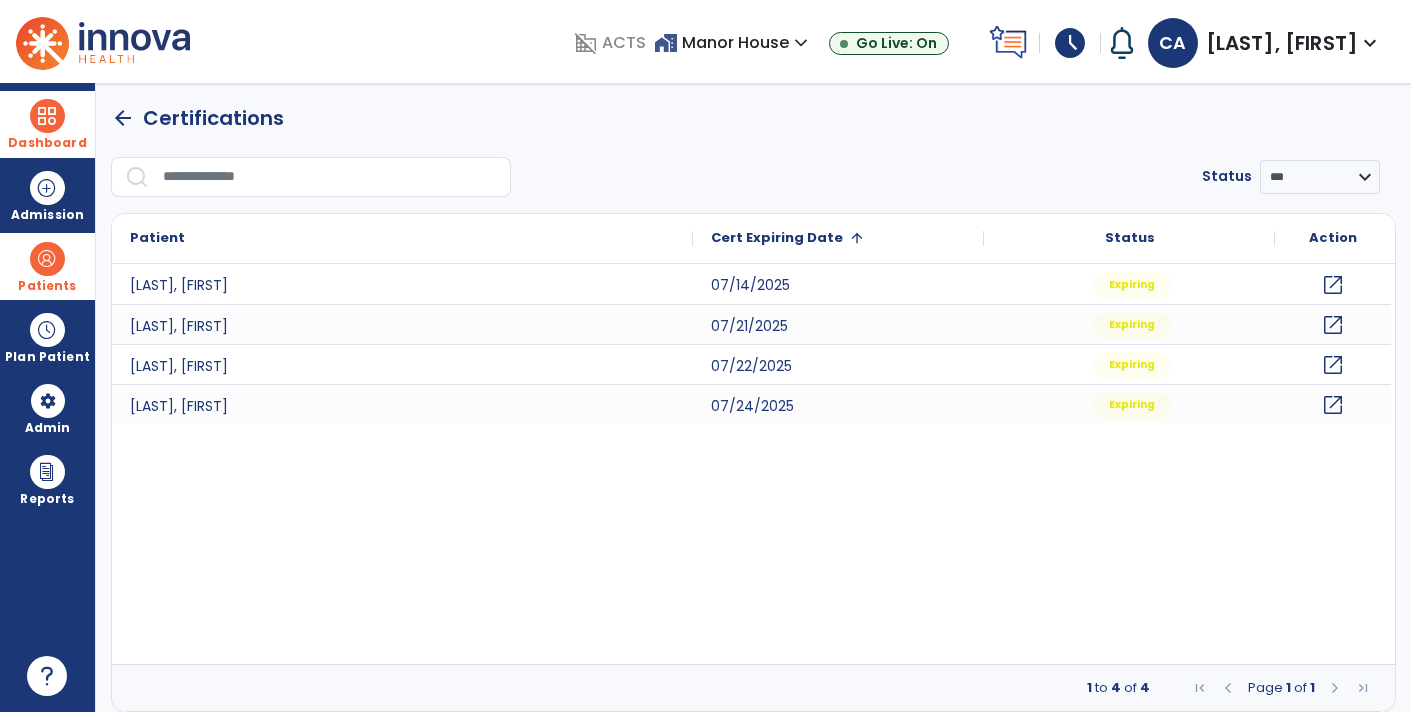 click on "Patients" at bounding box center [47, 286] 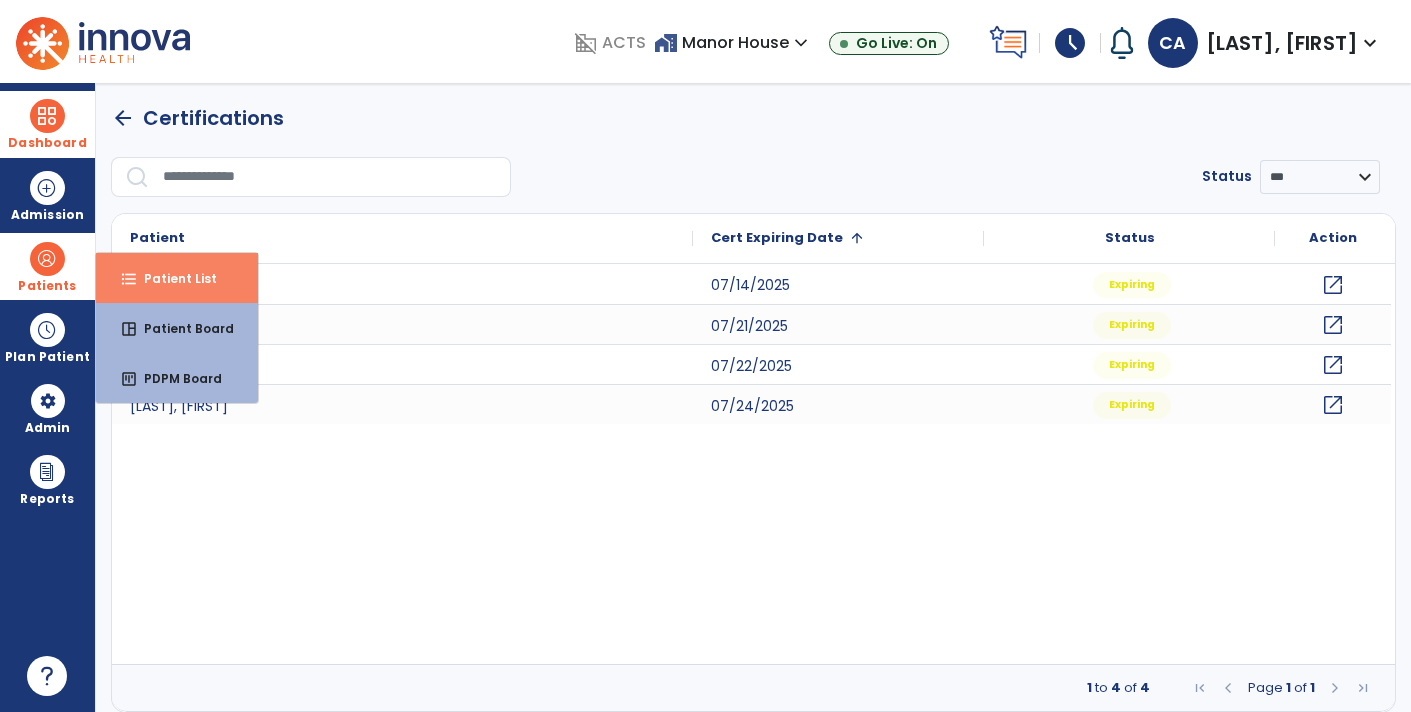 click on "Patient List" at bounding box center (172, 278) 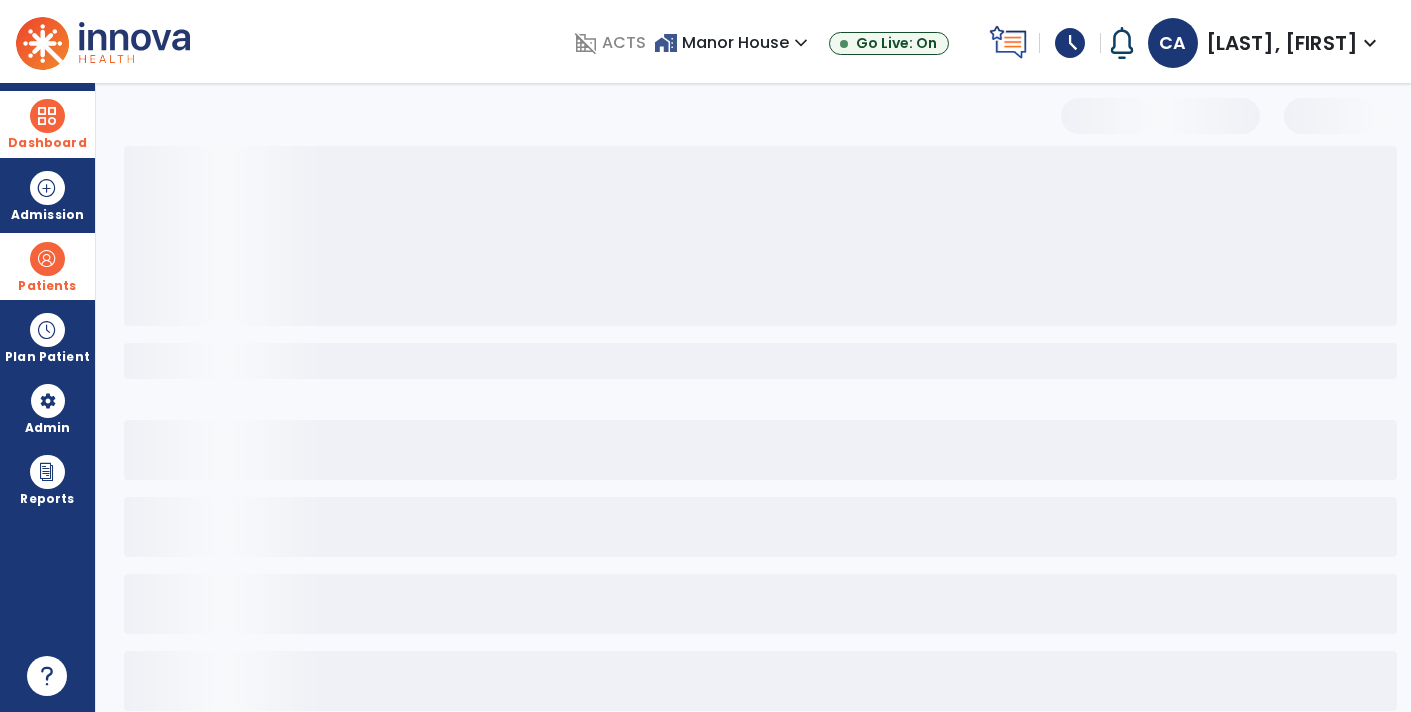 scroll, scrollTop: 0, scrollLeft: 0, axis: both 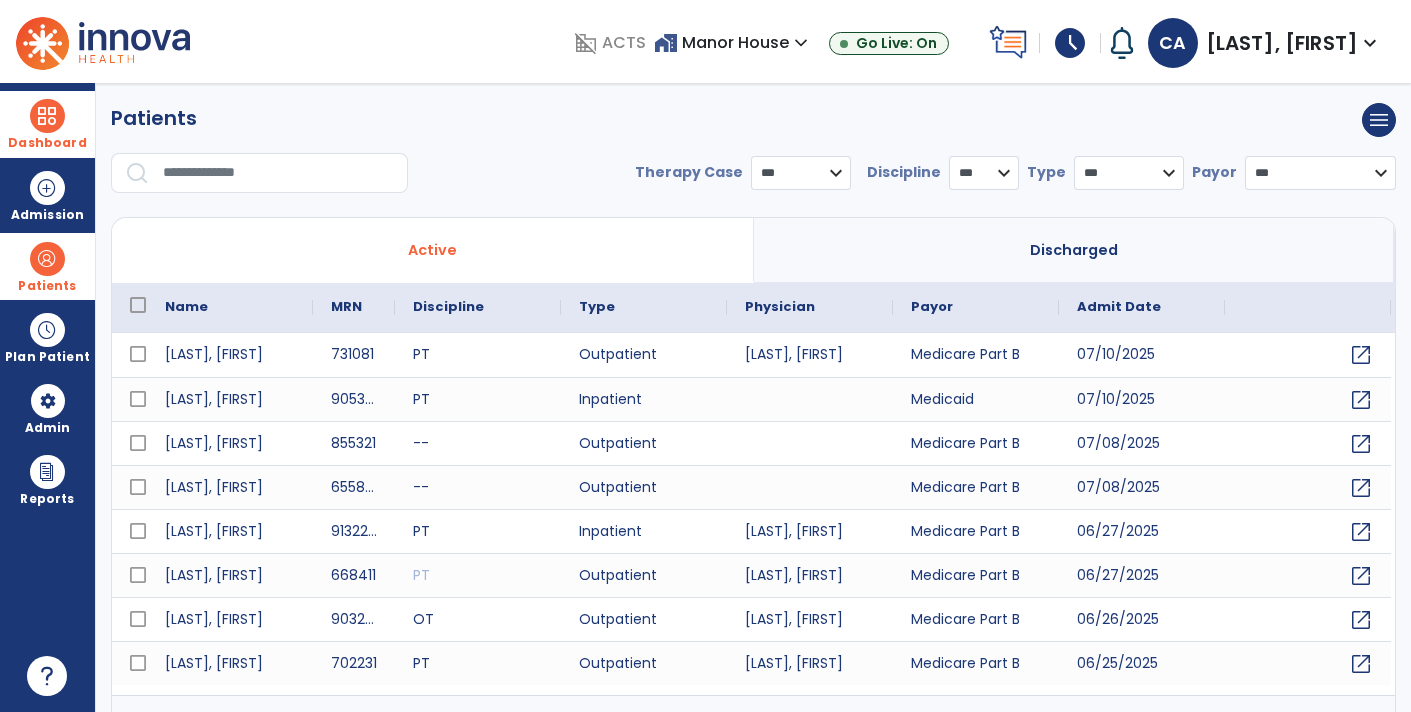 click at bounding box center (278, 173) 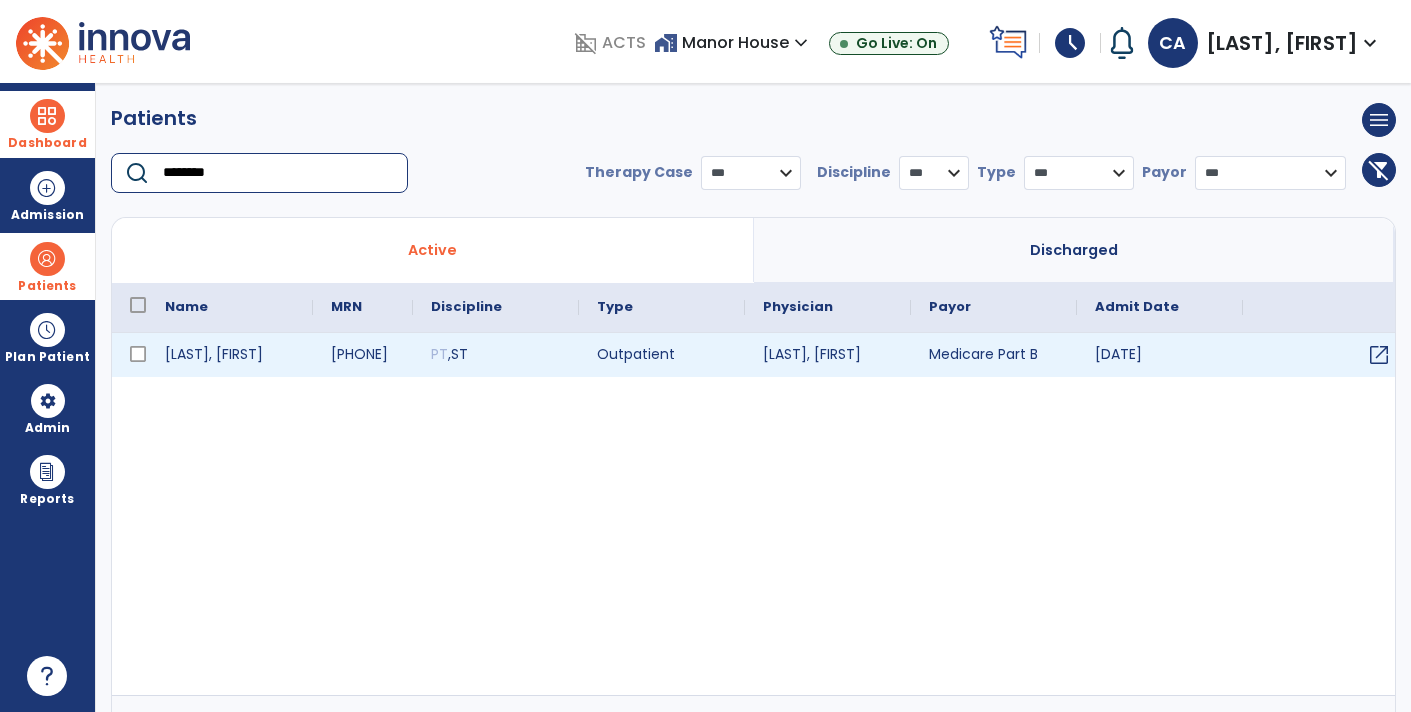 type on "********" 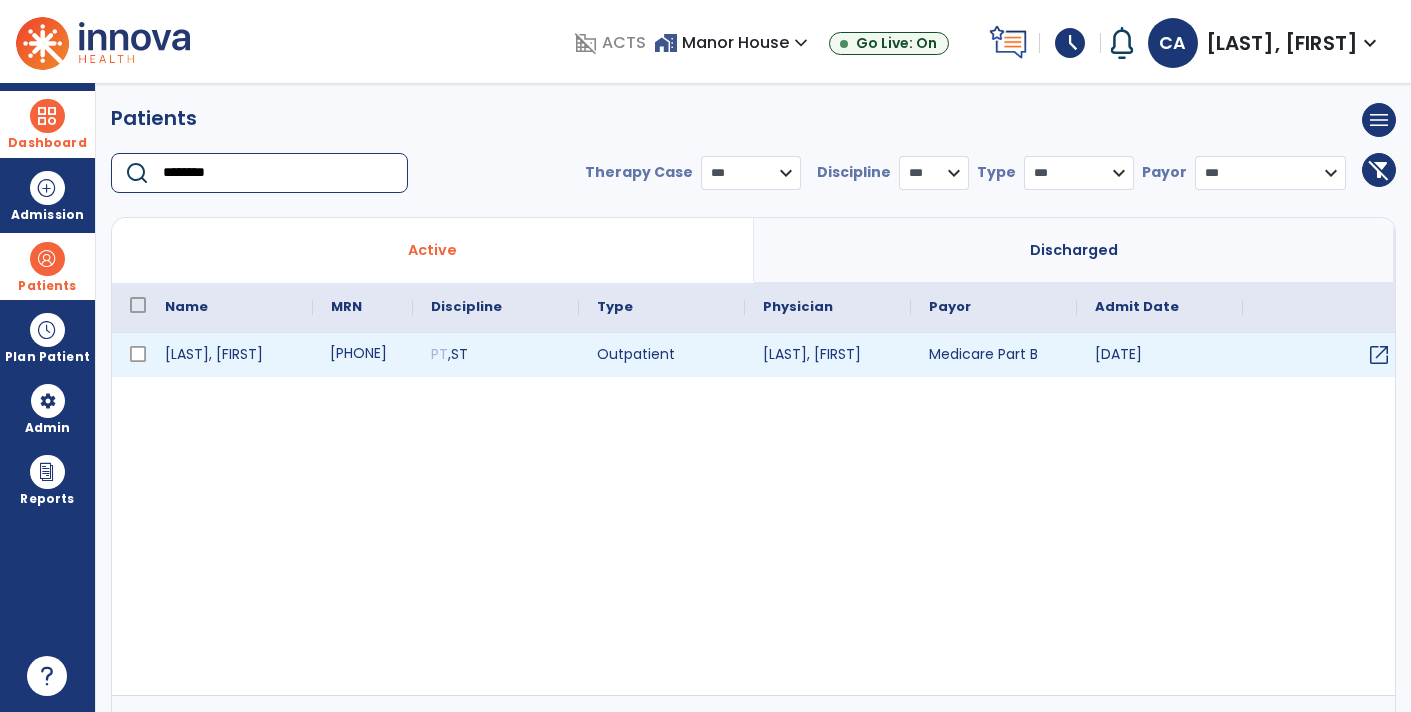 click on "[PHONE]" at bounding box center (363, 355) 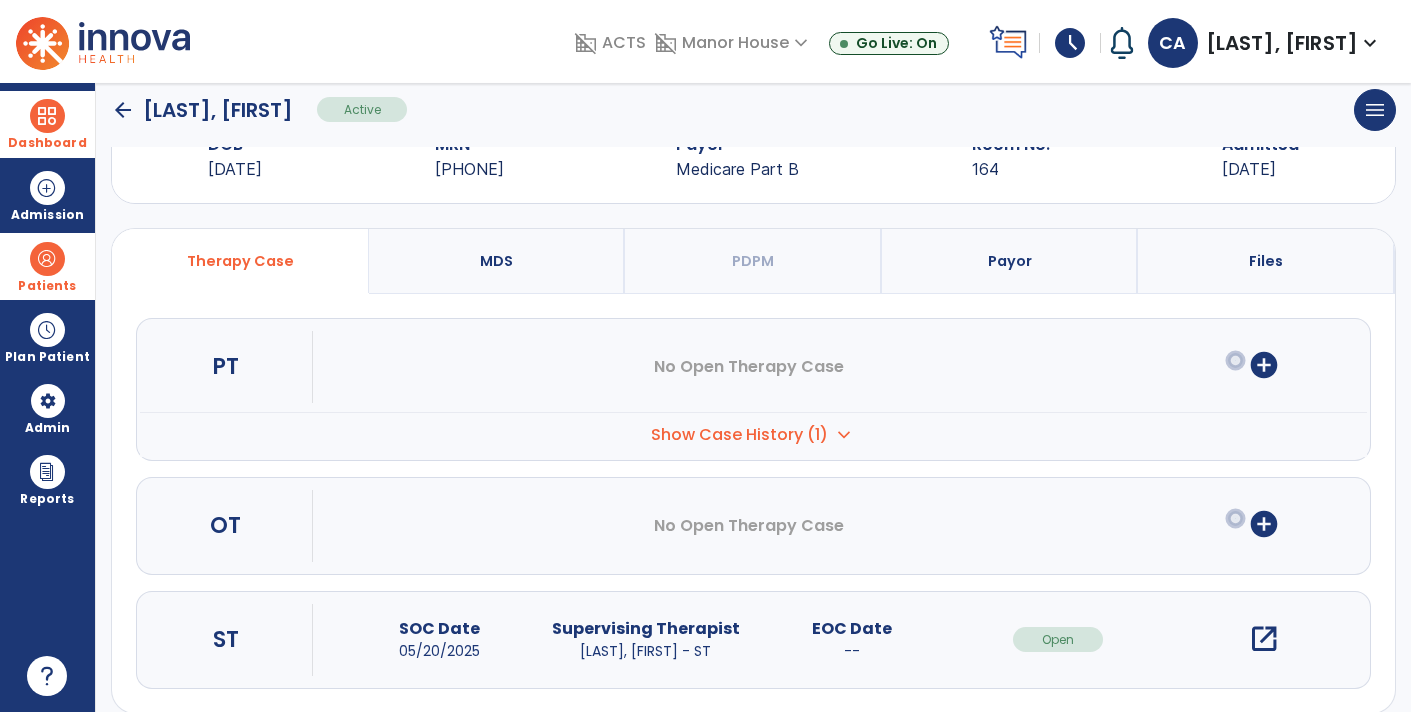 scroll, scrollTop: 60, scrollLeft: 0, axis: vertical 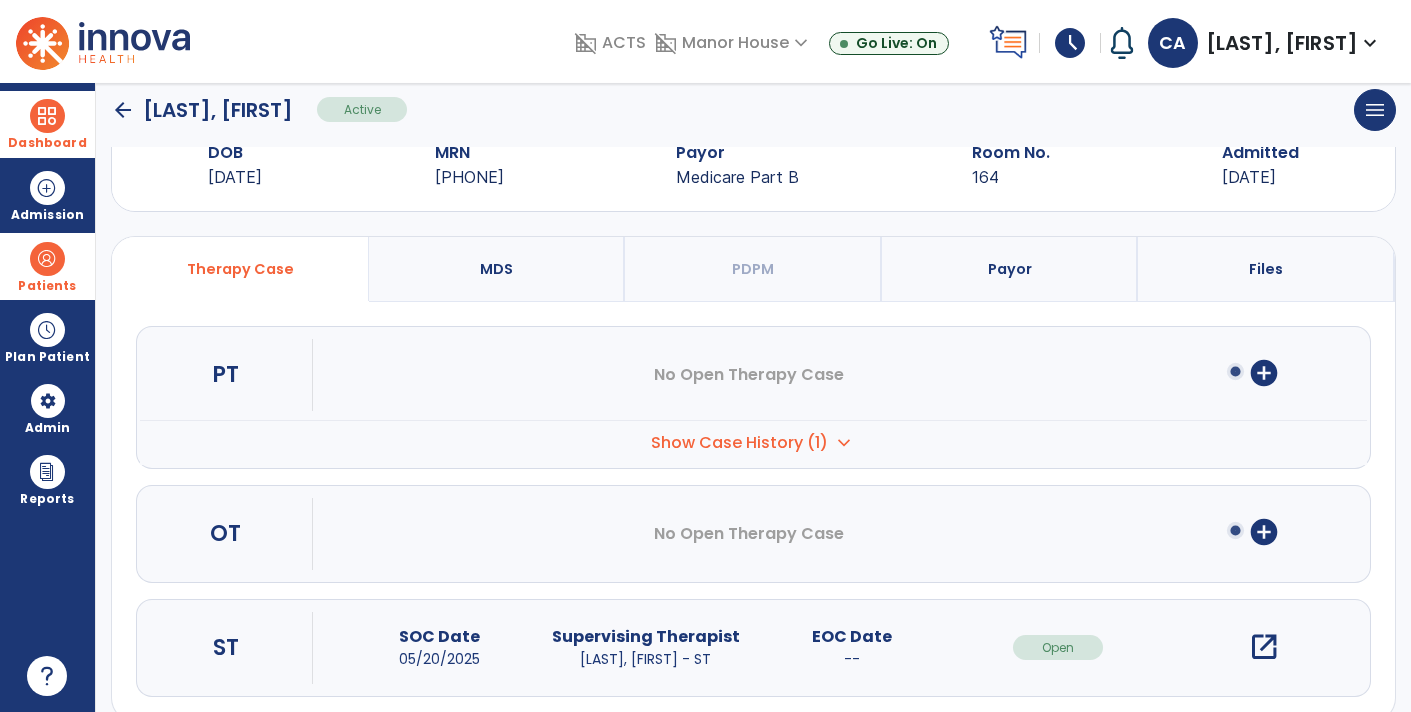 click on "open_in_new" at bounding box center [1264, 647] 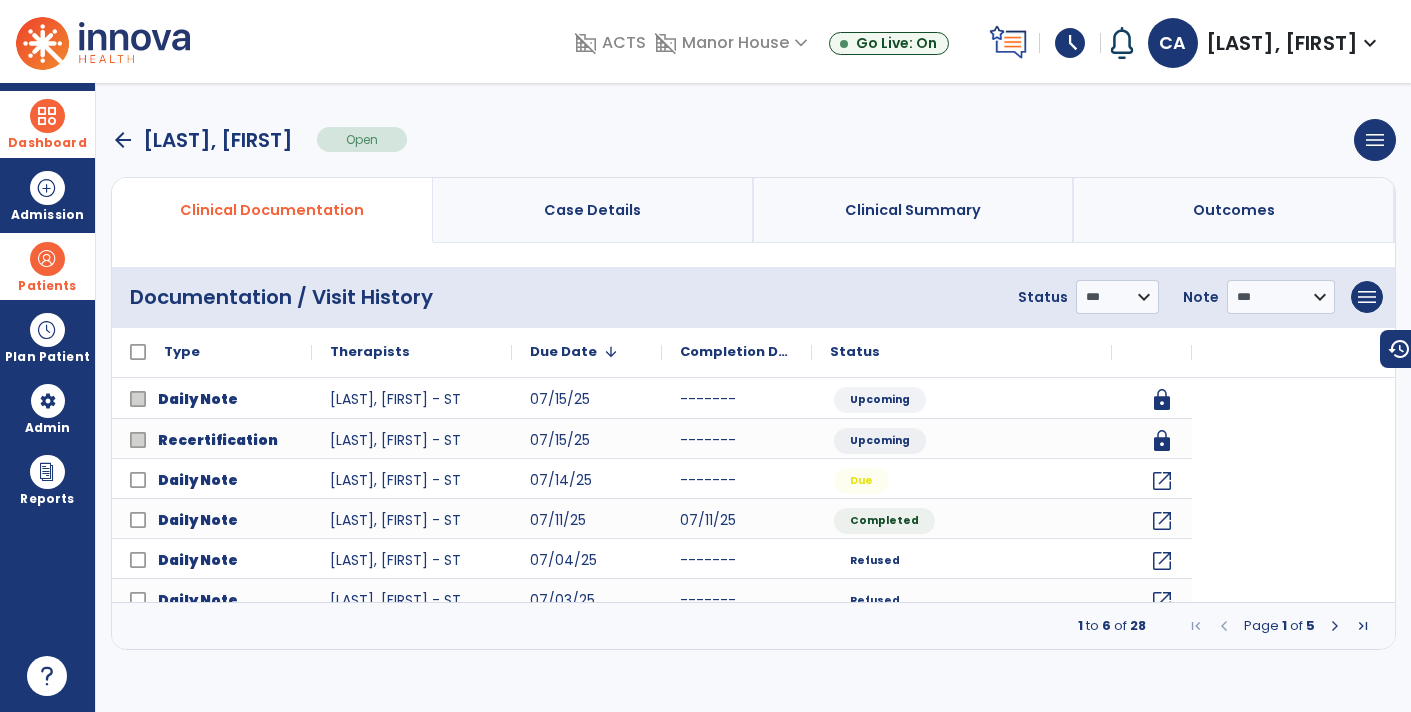 scroll, scrollTop: 0, scrollLeft: 0, axis: both 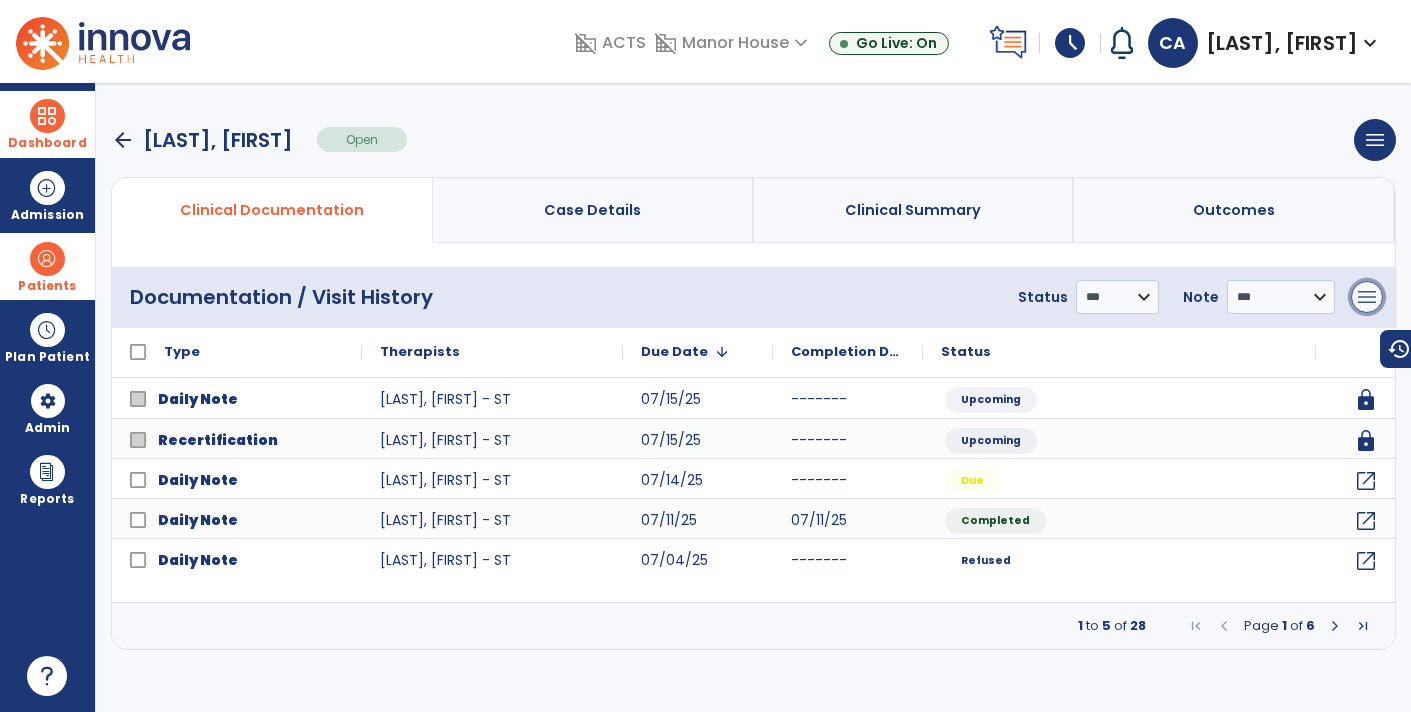 click on "menu" at bounding box center [1367, 297] 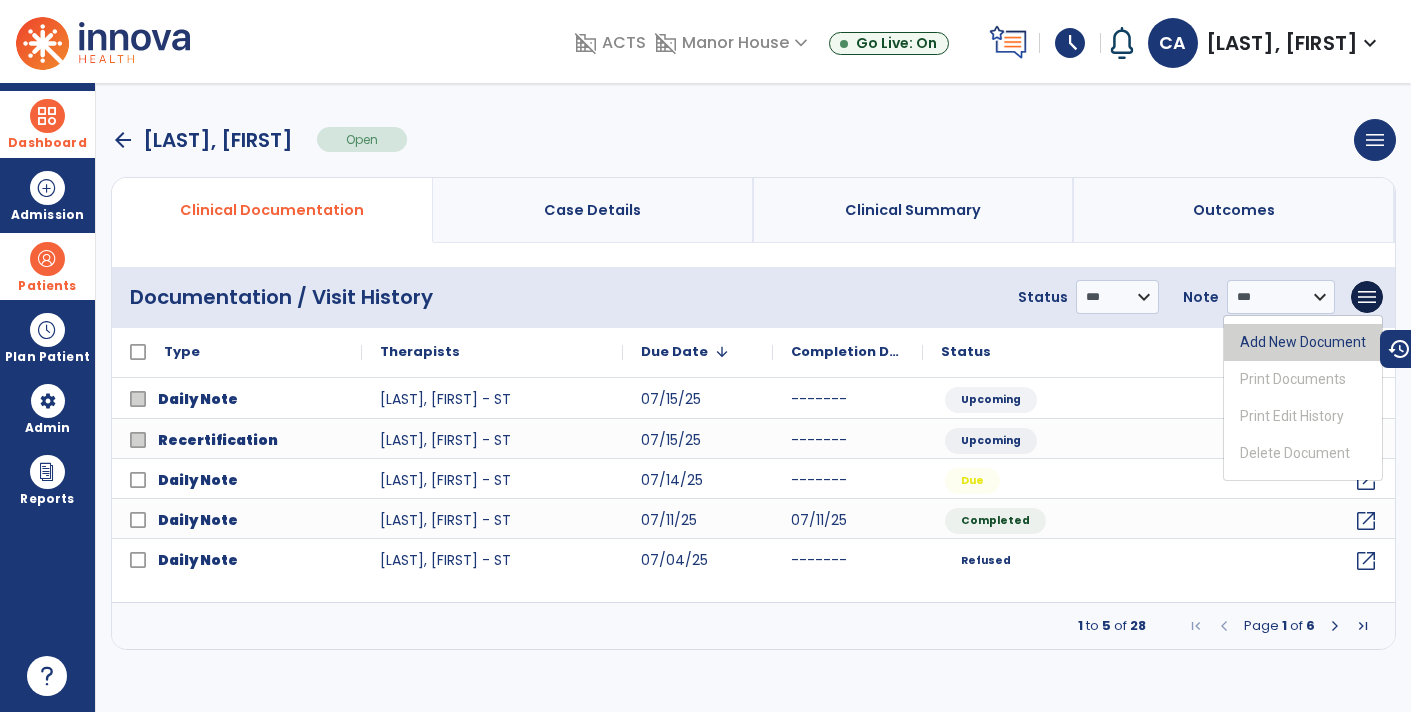 click on "Add New Document" at bounding box center (1303, 342) 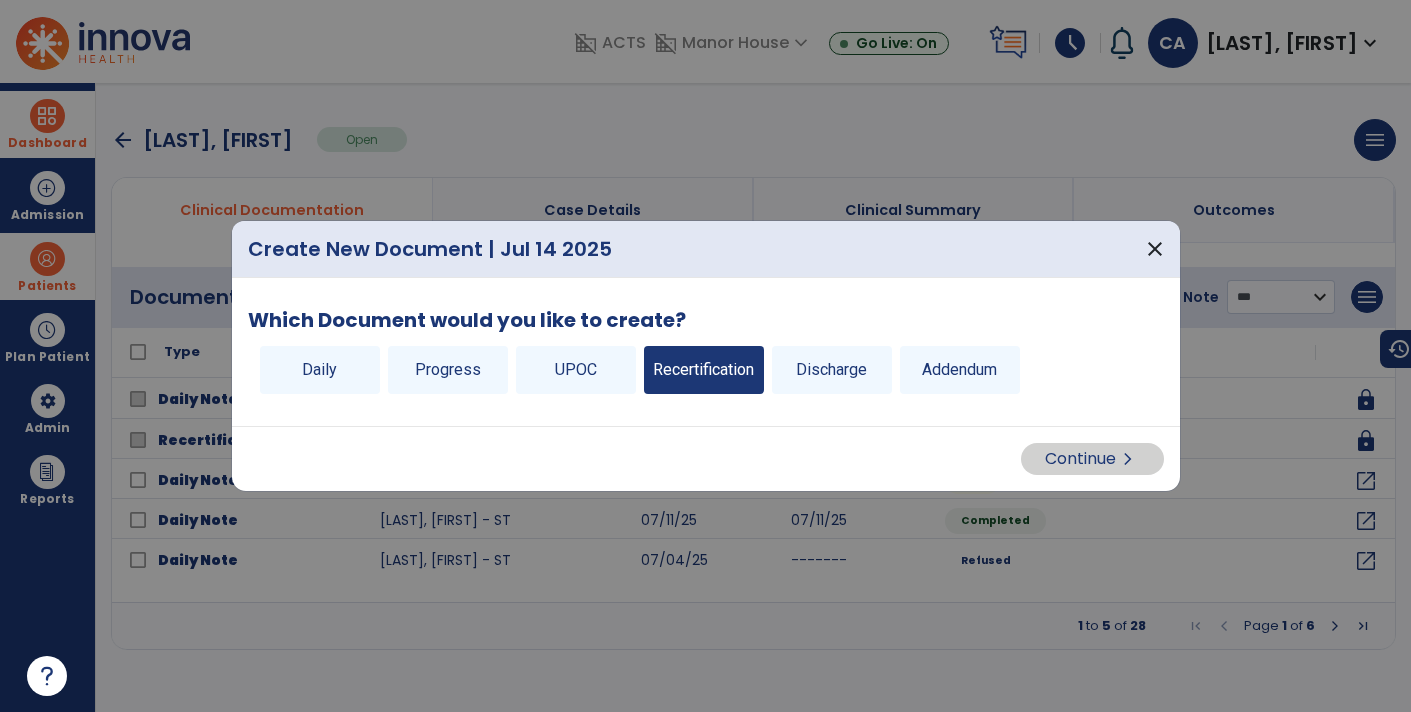 click on "Recertification" at bounding box center [704, 370] 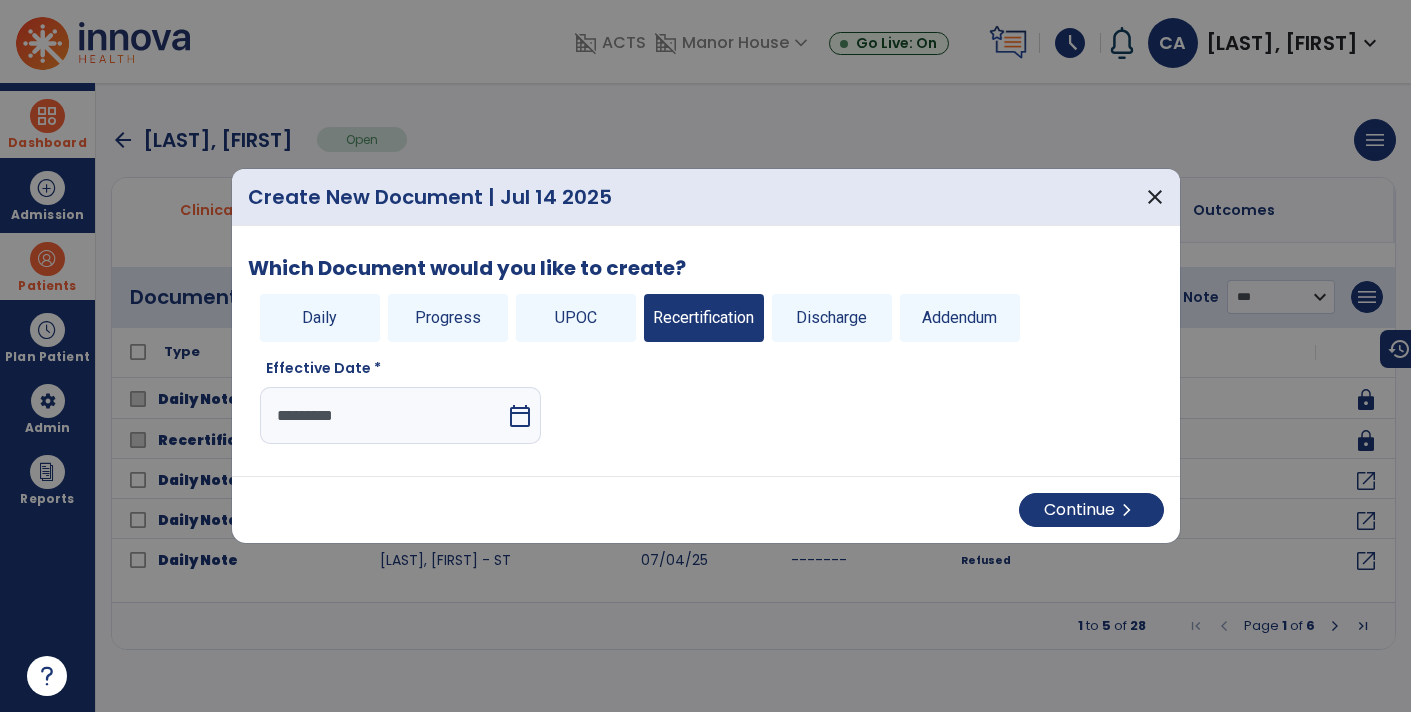 click on "*********" at bounding box center (383, 415) 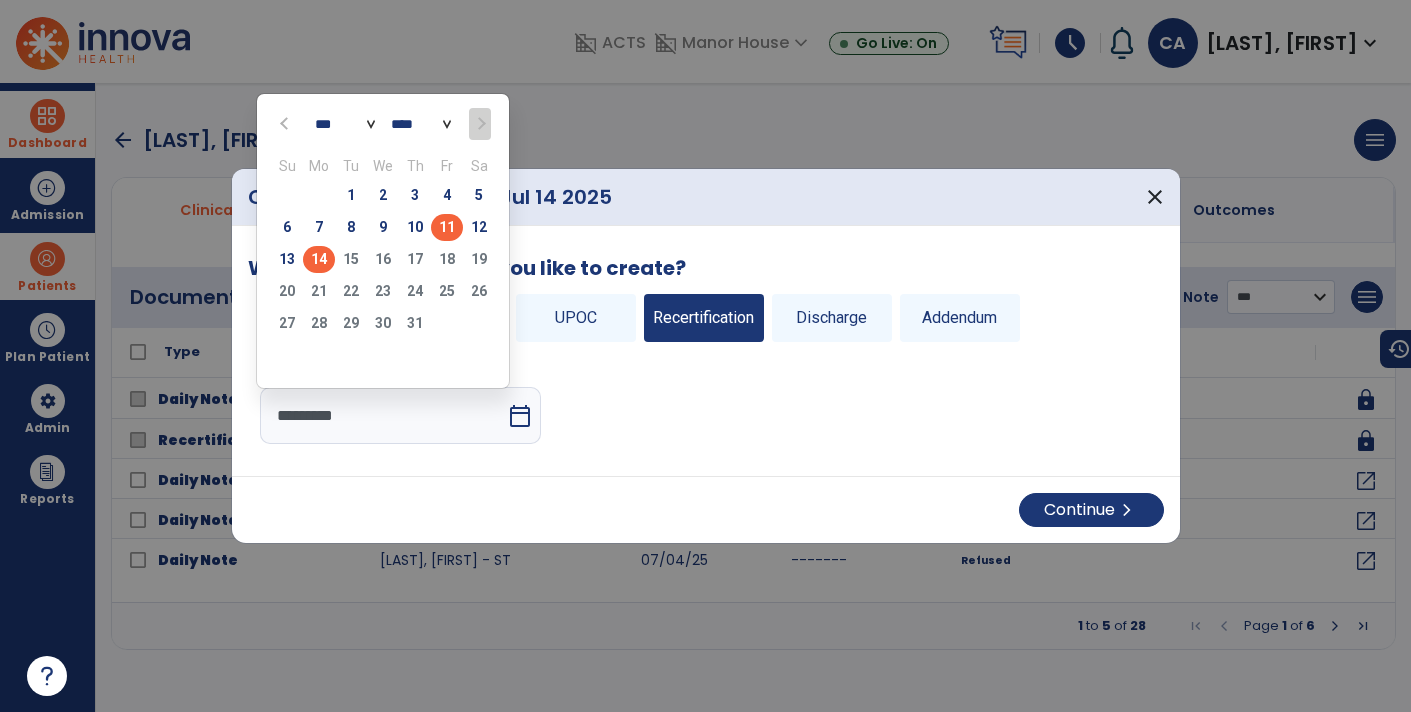 click on "11" 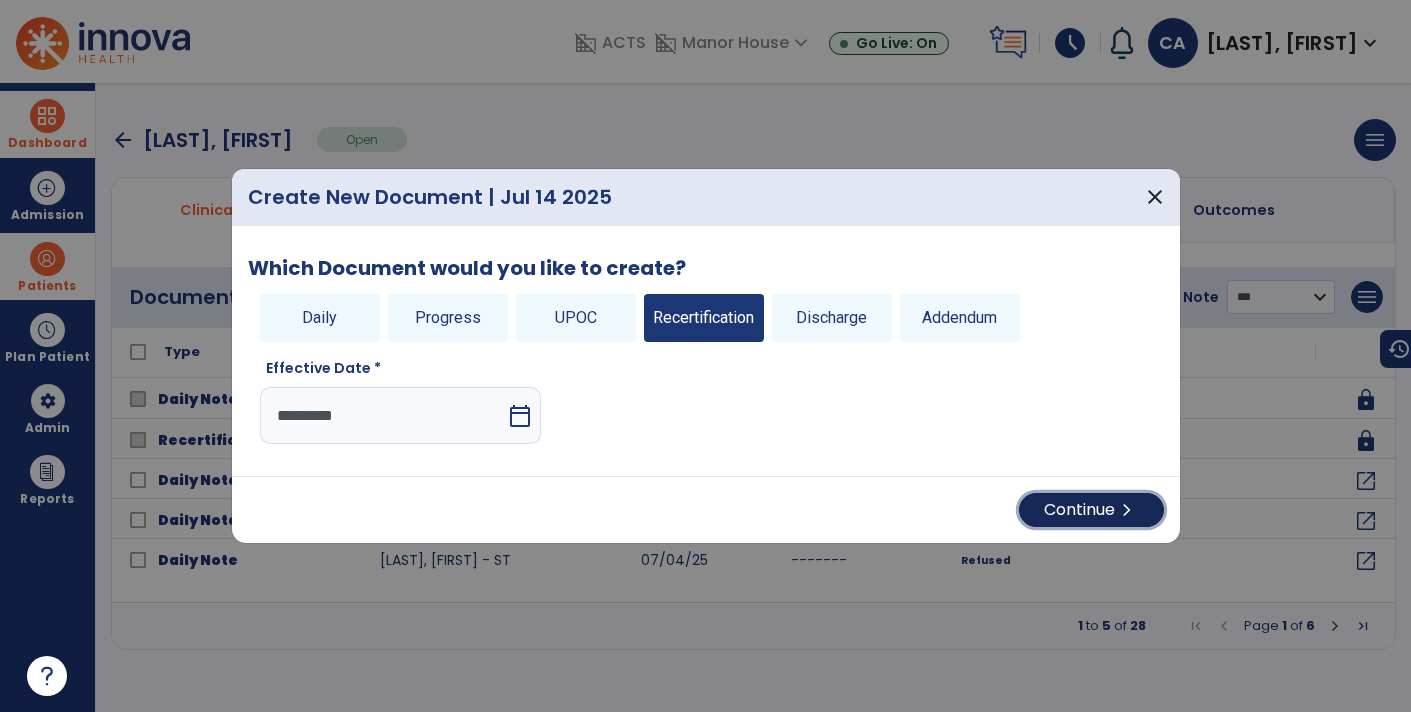 click on "Continue   chevron_right" at bounding box center [1091, 510] 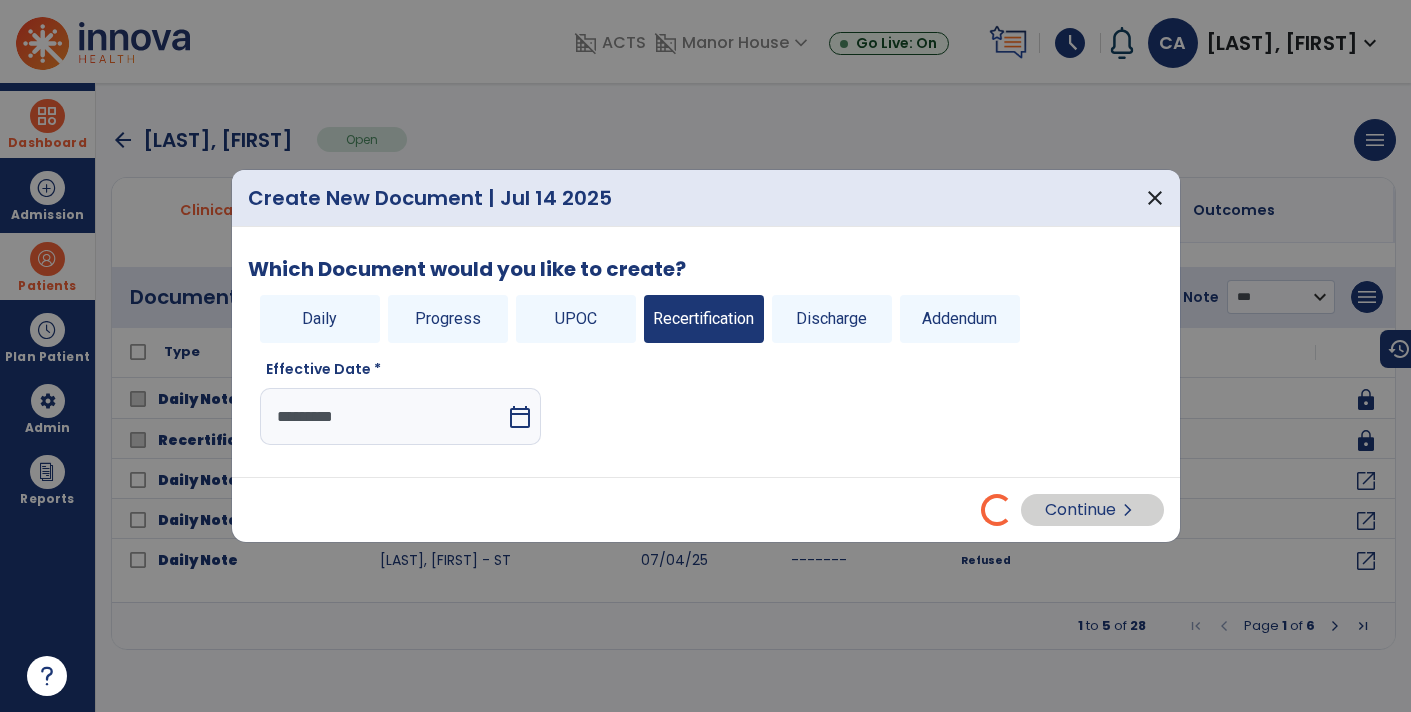 select on "**" 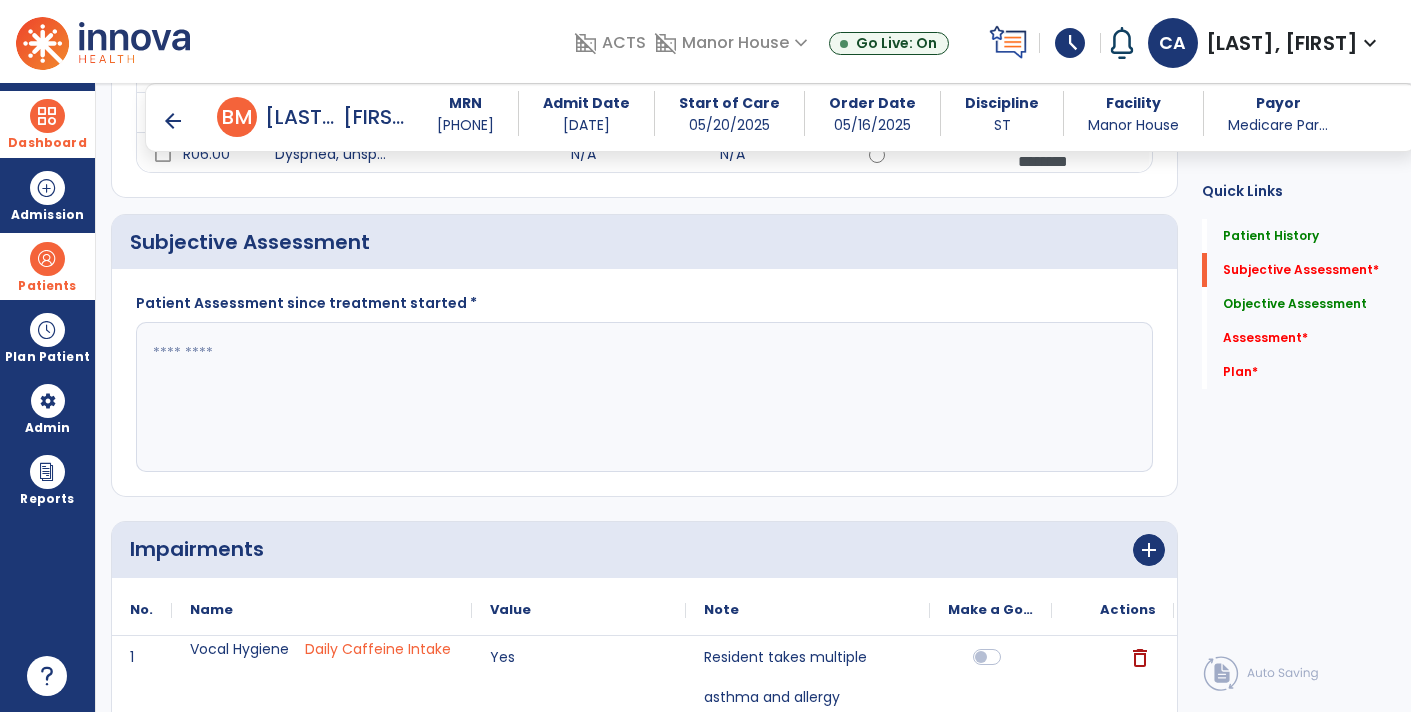 scroll, scrollTop: 555, scrollLeft: 0, axis: vertical 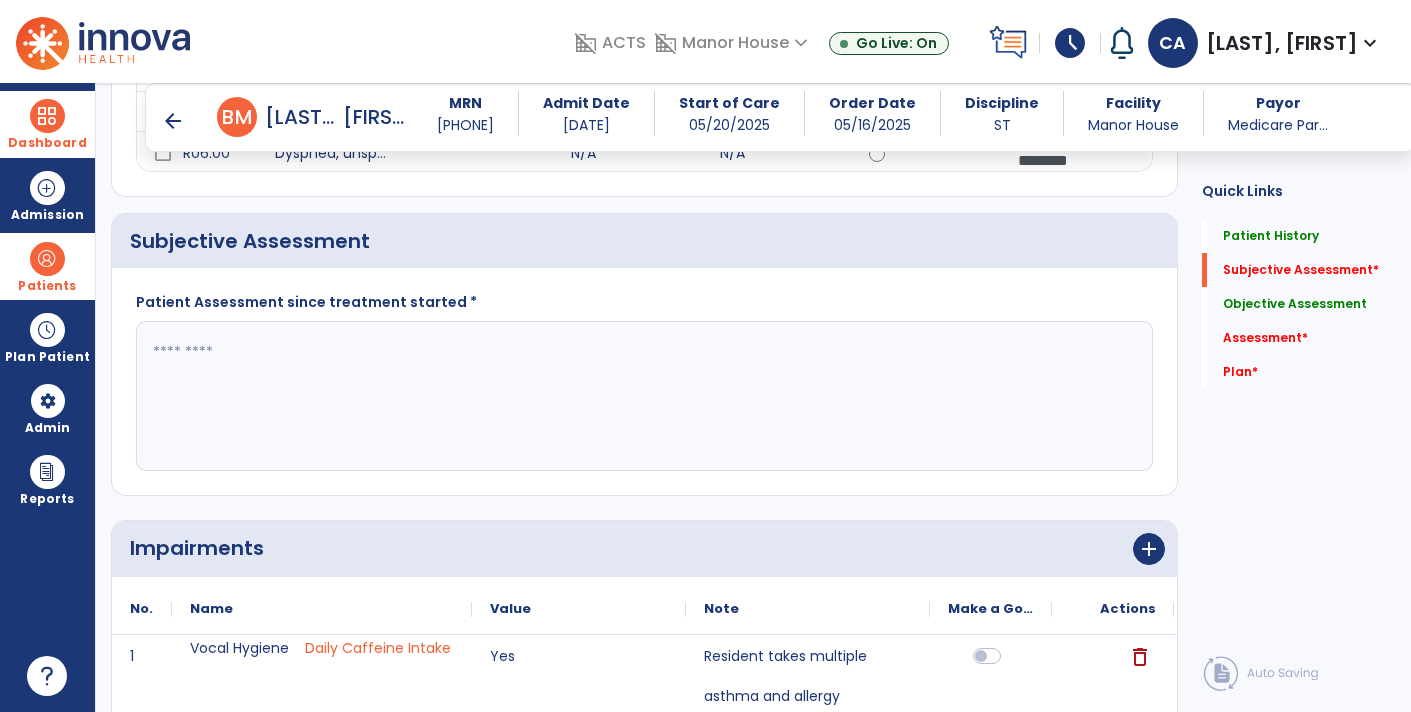 click 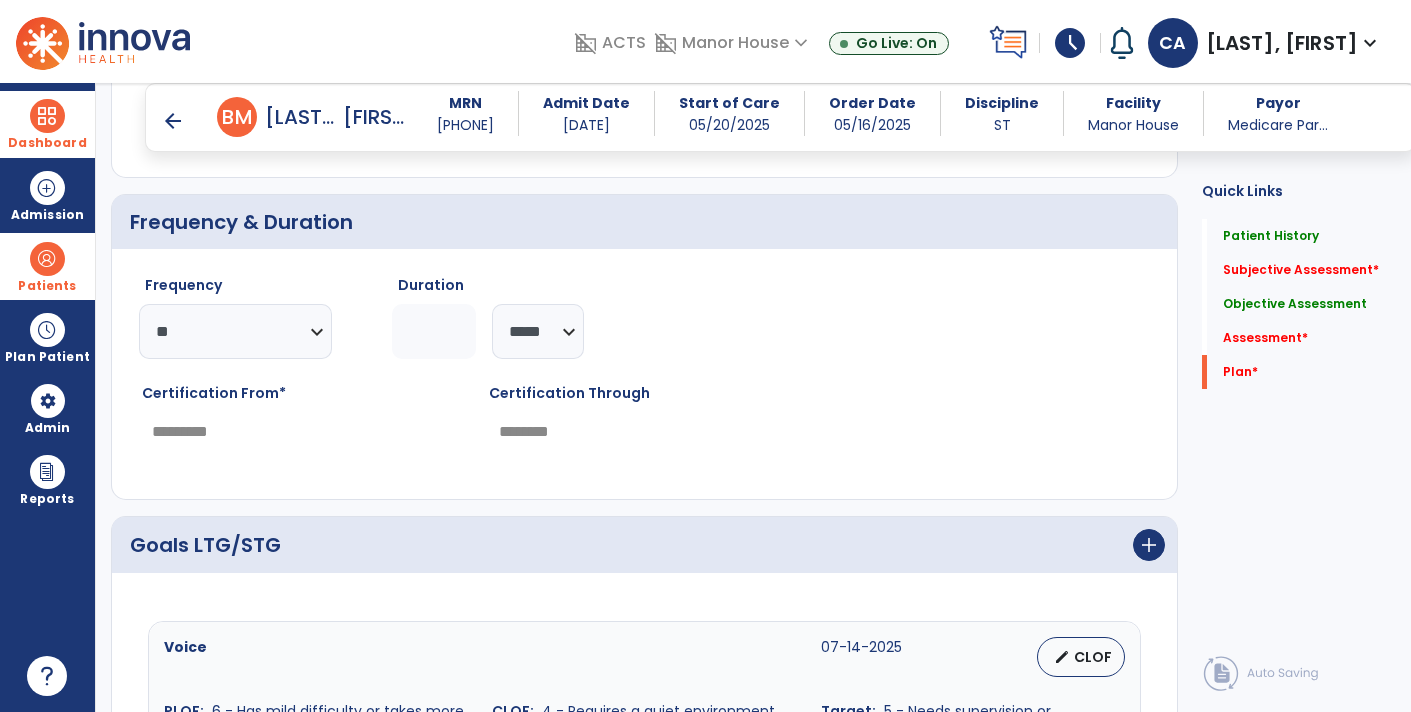 scroll, scrollTop: 4713, scrollLeft: 0, axis: vertical 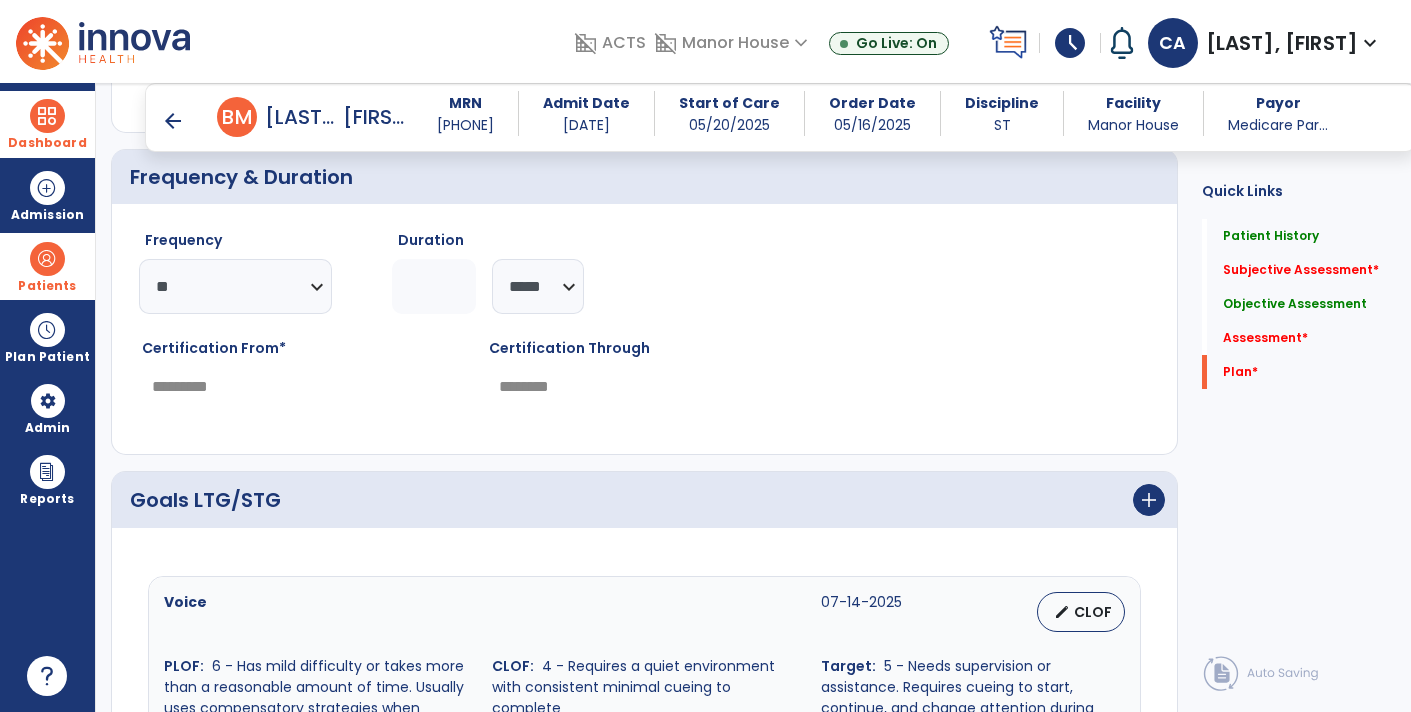 click on "********* ** ** ** ** ** ** **" 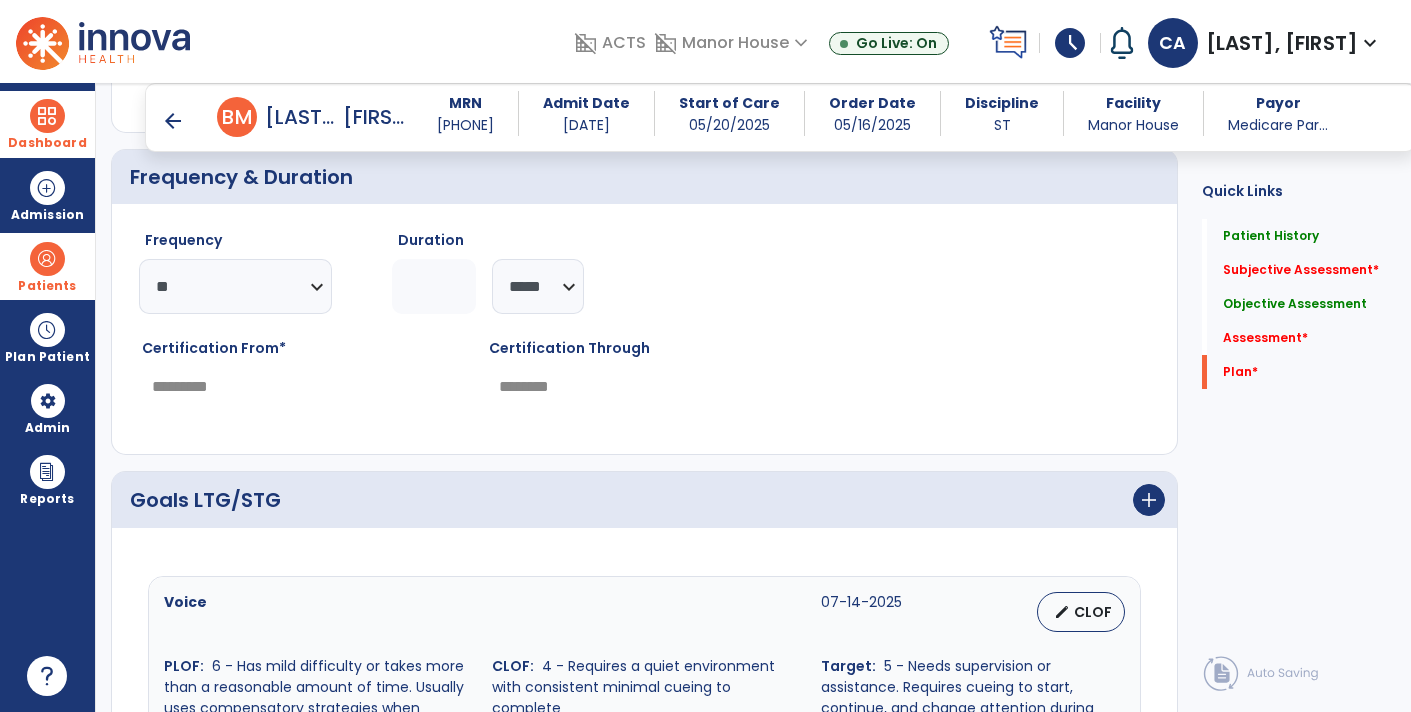 select on "**" 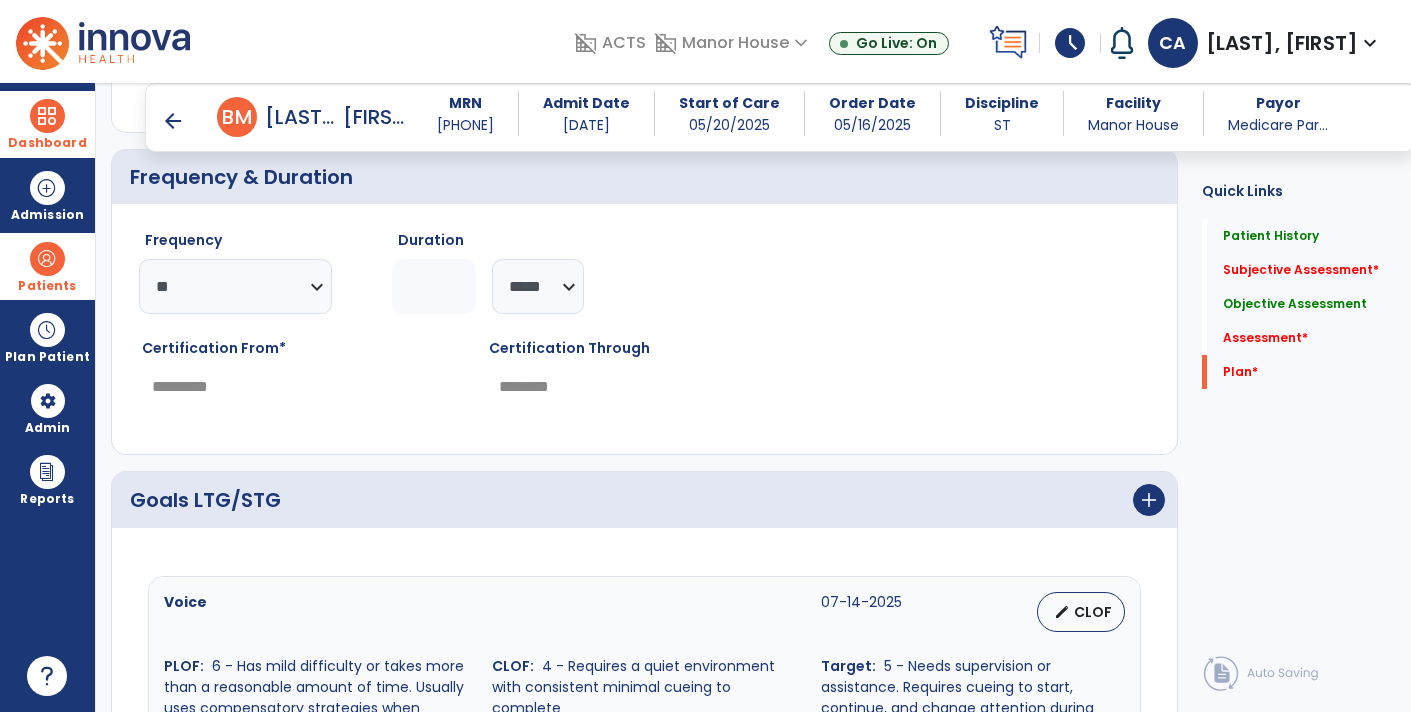 click on "Certification From*  *********  calendar_today" 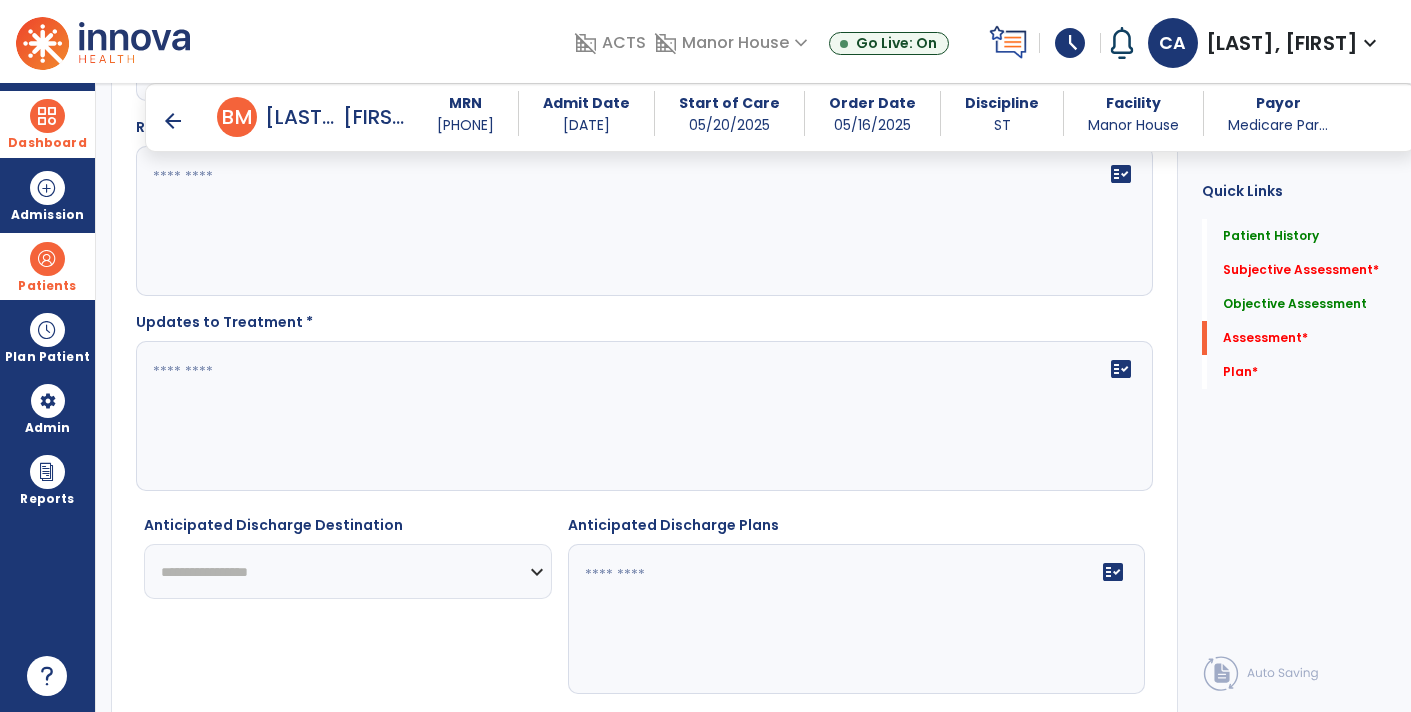 scroll, scrollTop: 4119, scrollLeft: 0, axis: vertical 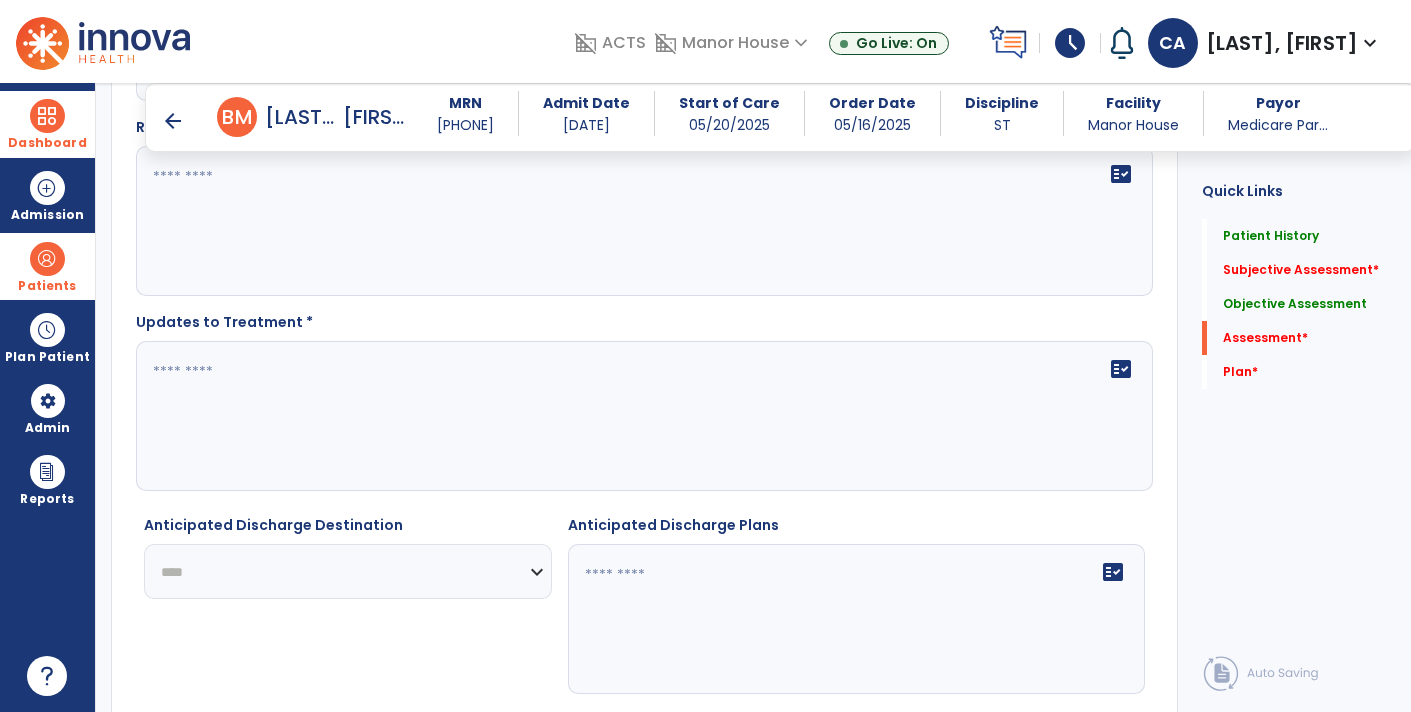 click on "**********" 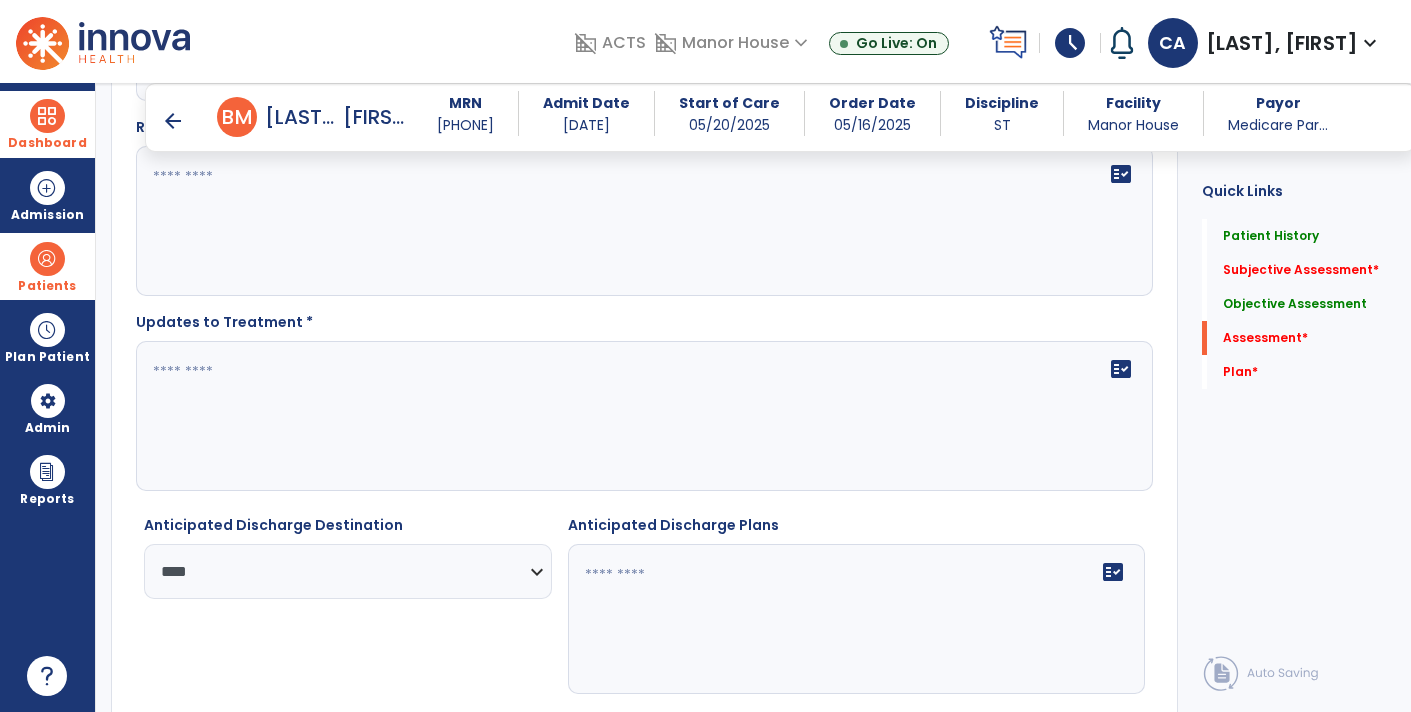 click 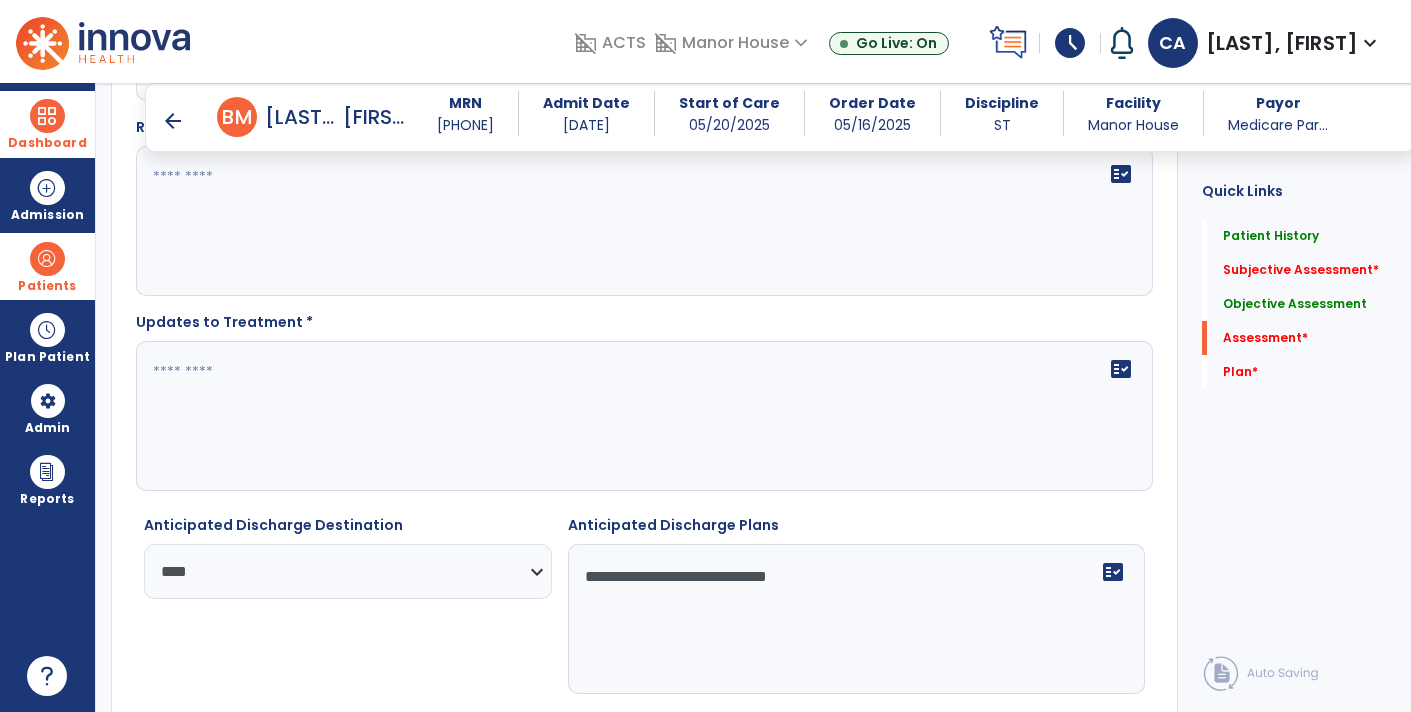 type on "**********" 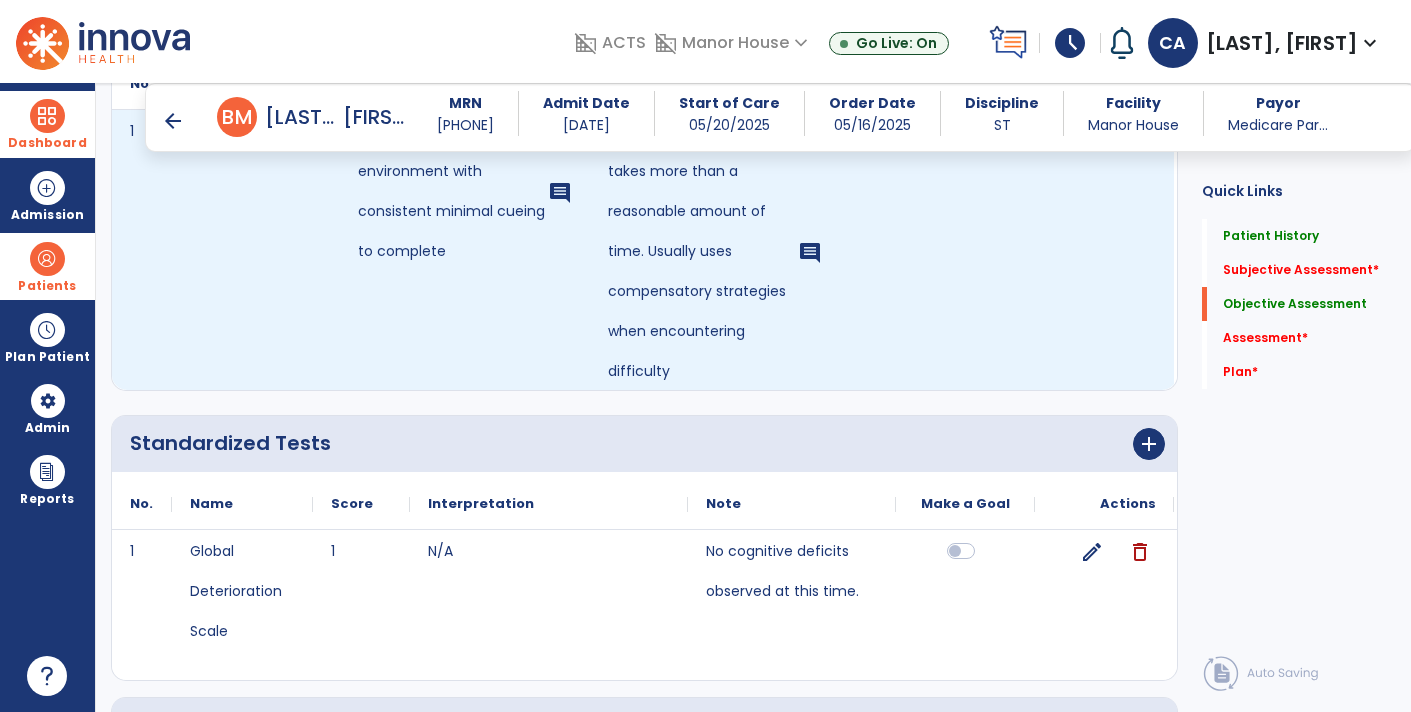 scroll, scrollTop: 2910, scrollLeft: 0, axis: vertical 